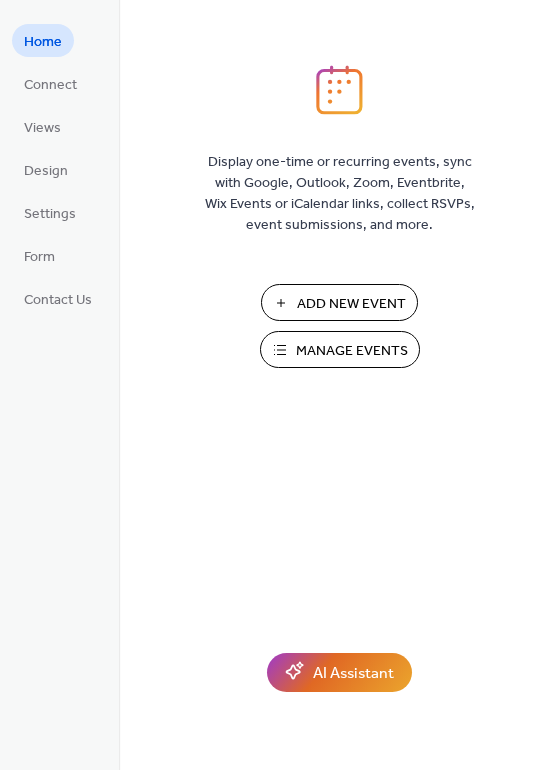 scroll, scrollTop: 0, scrollLeft: 0, axis: both 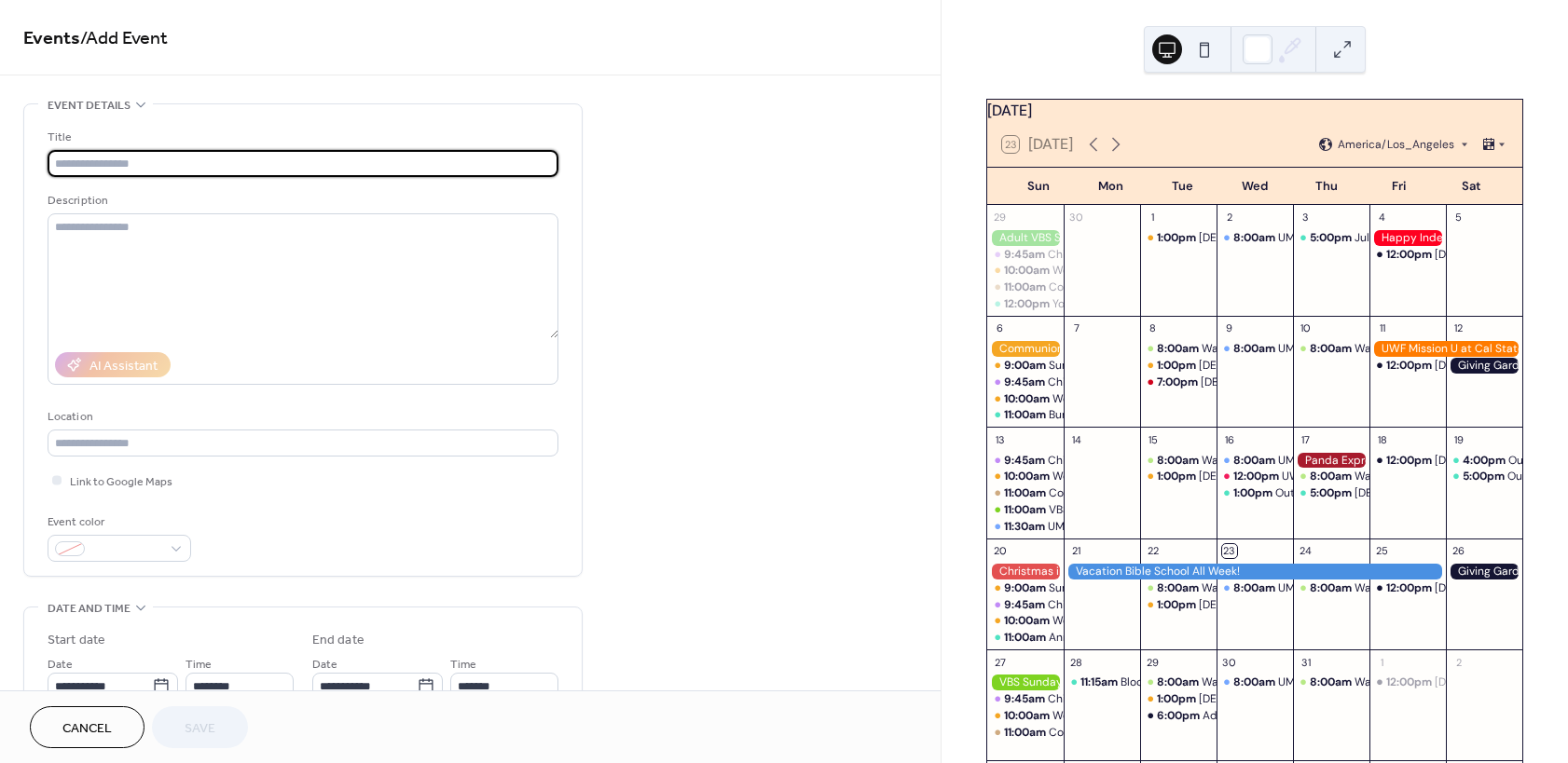 click at bounding box center (303, 163) 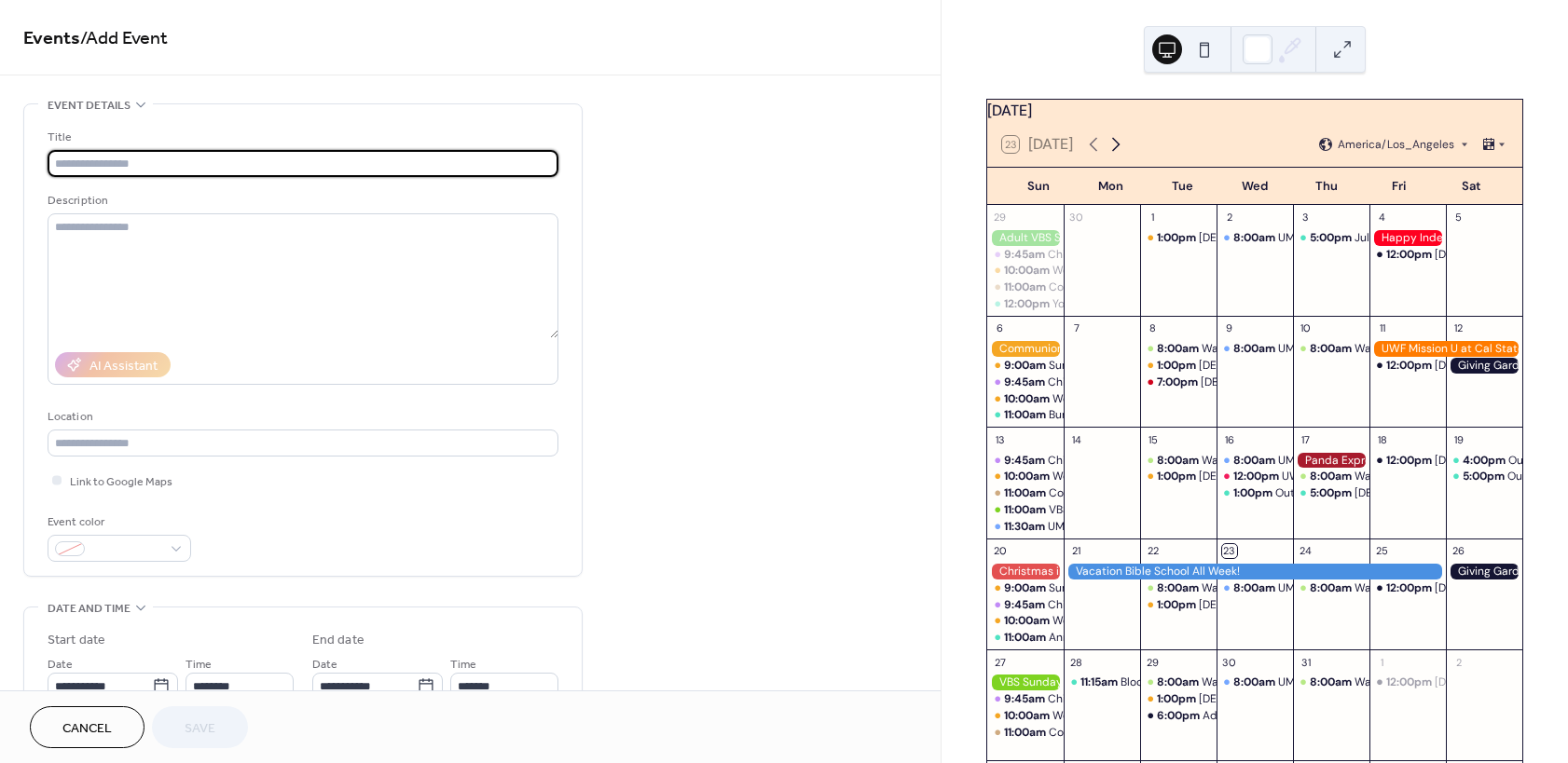 click 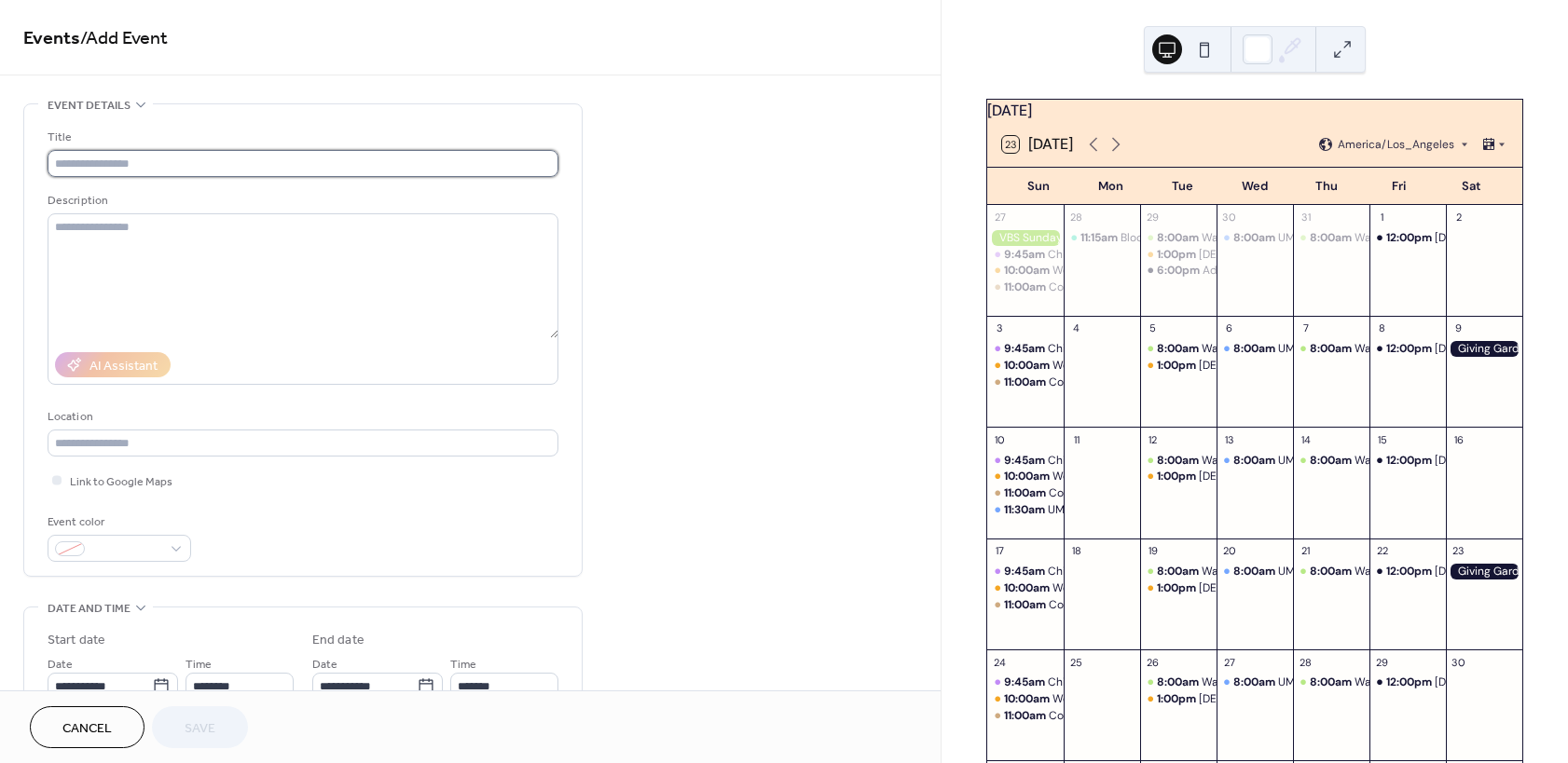 click at bounding box center (303, 163) 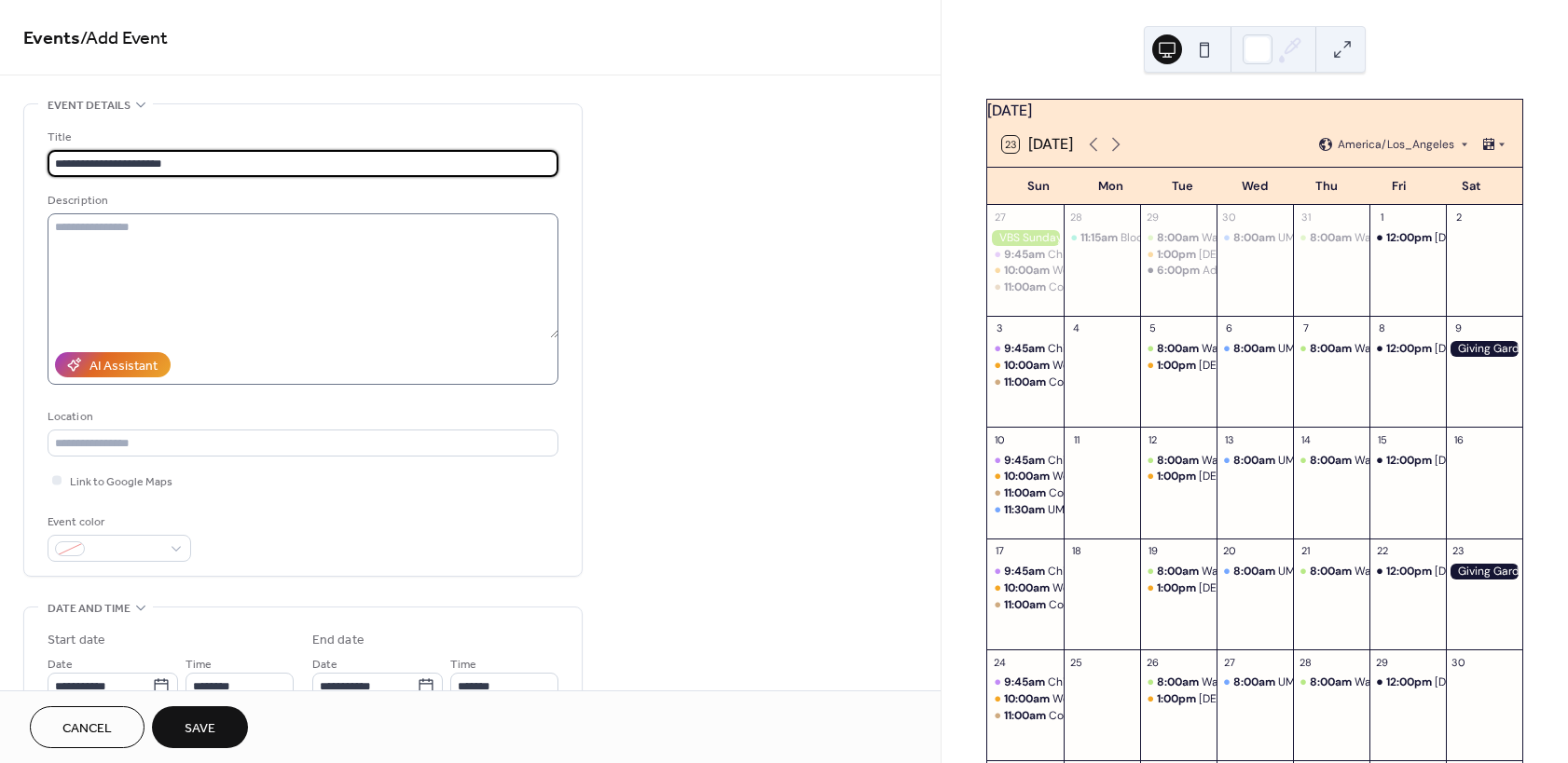 type on "**********" 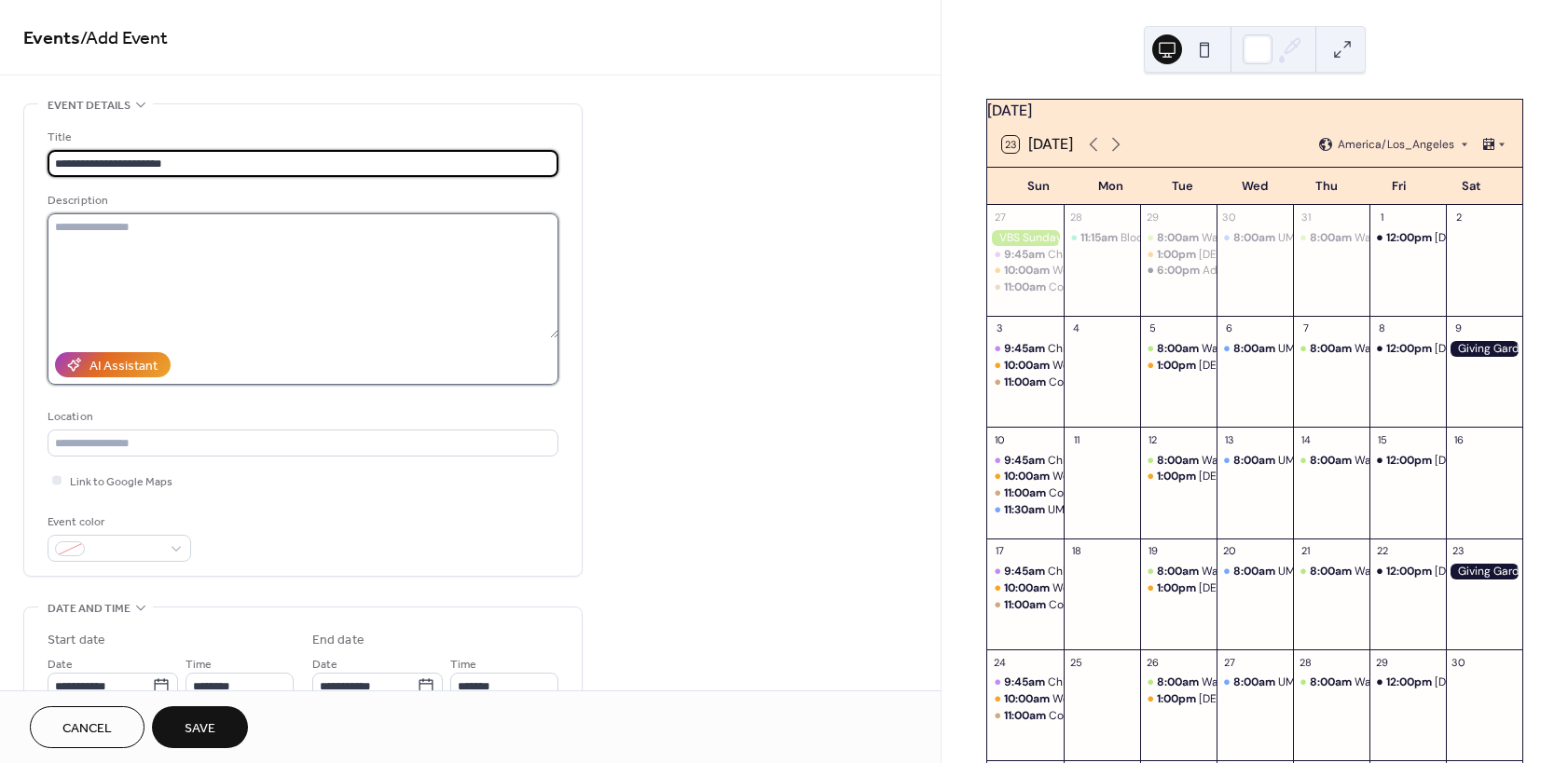 click at bounding box center [303, 276] 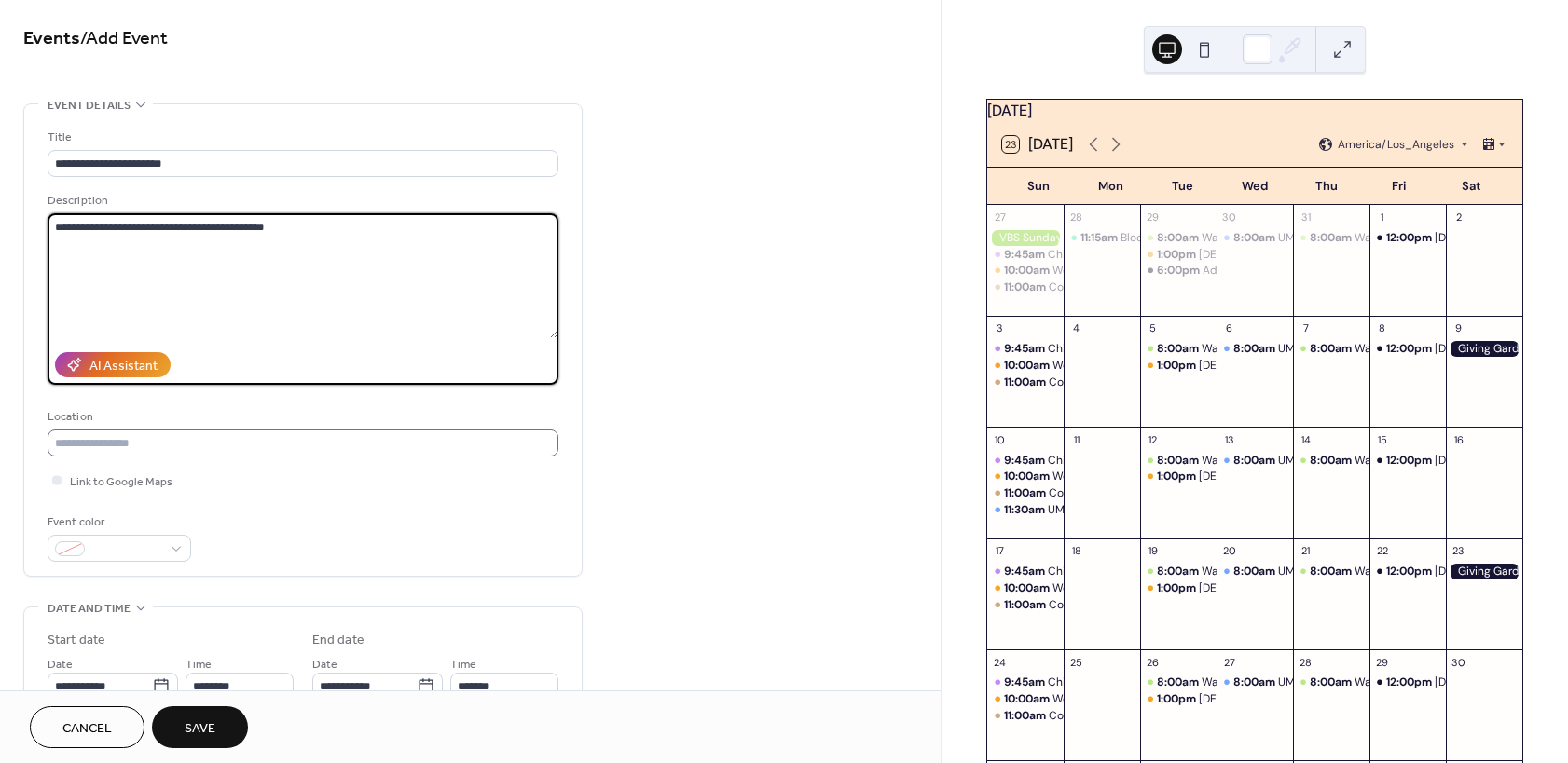 type on "**********" 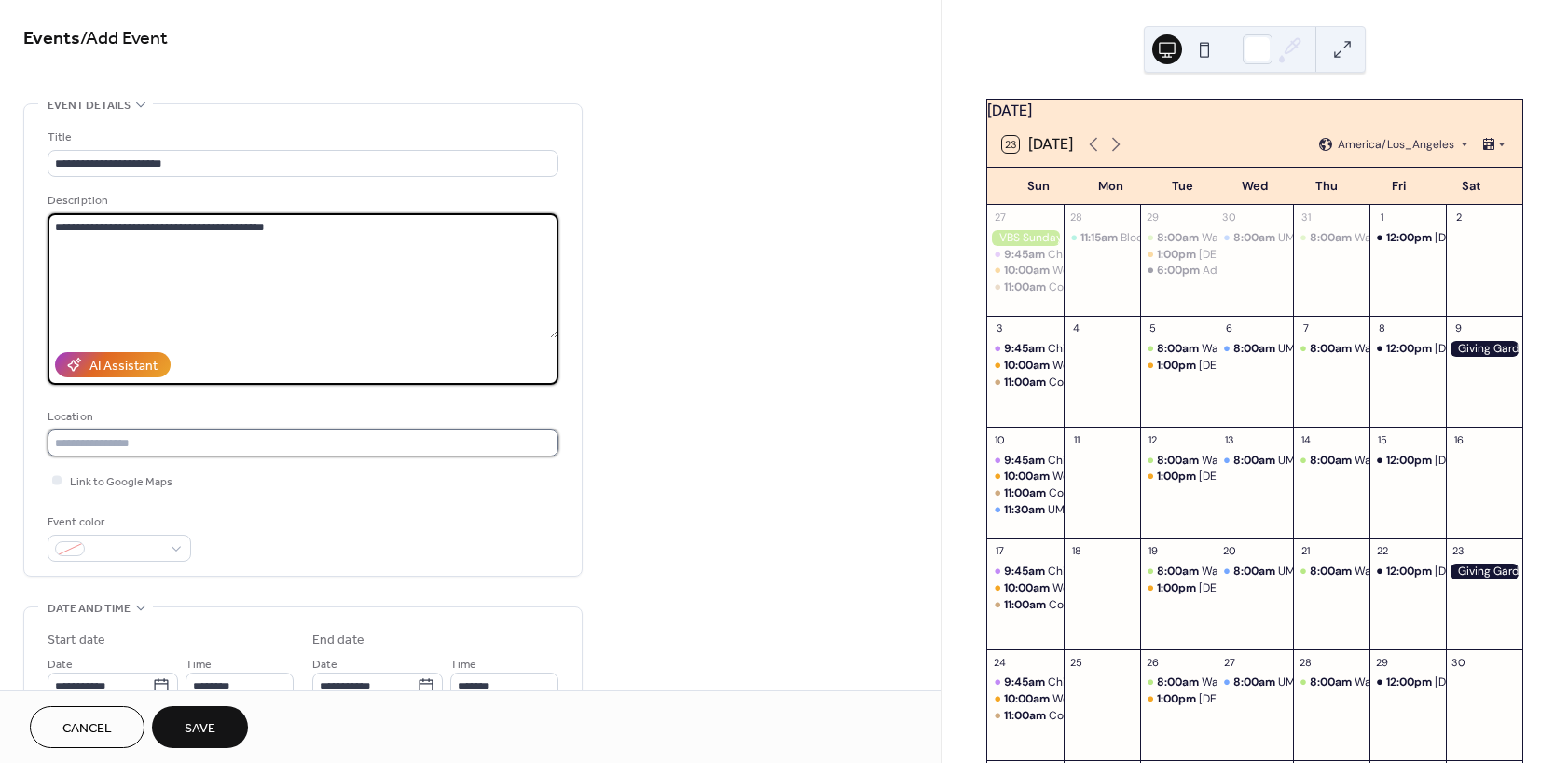 click at bounding box center [303, 443] 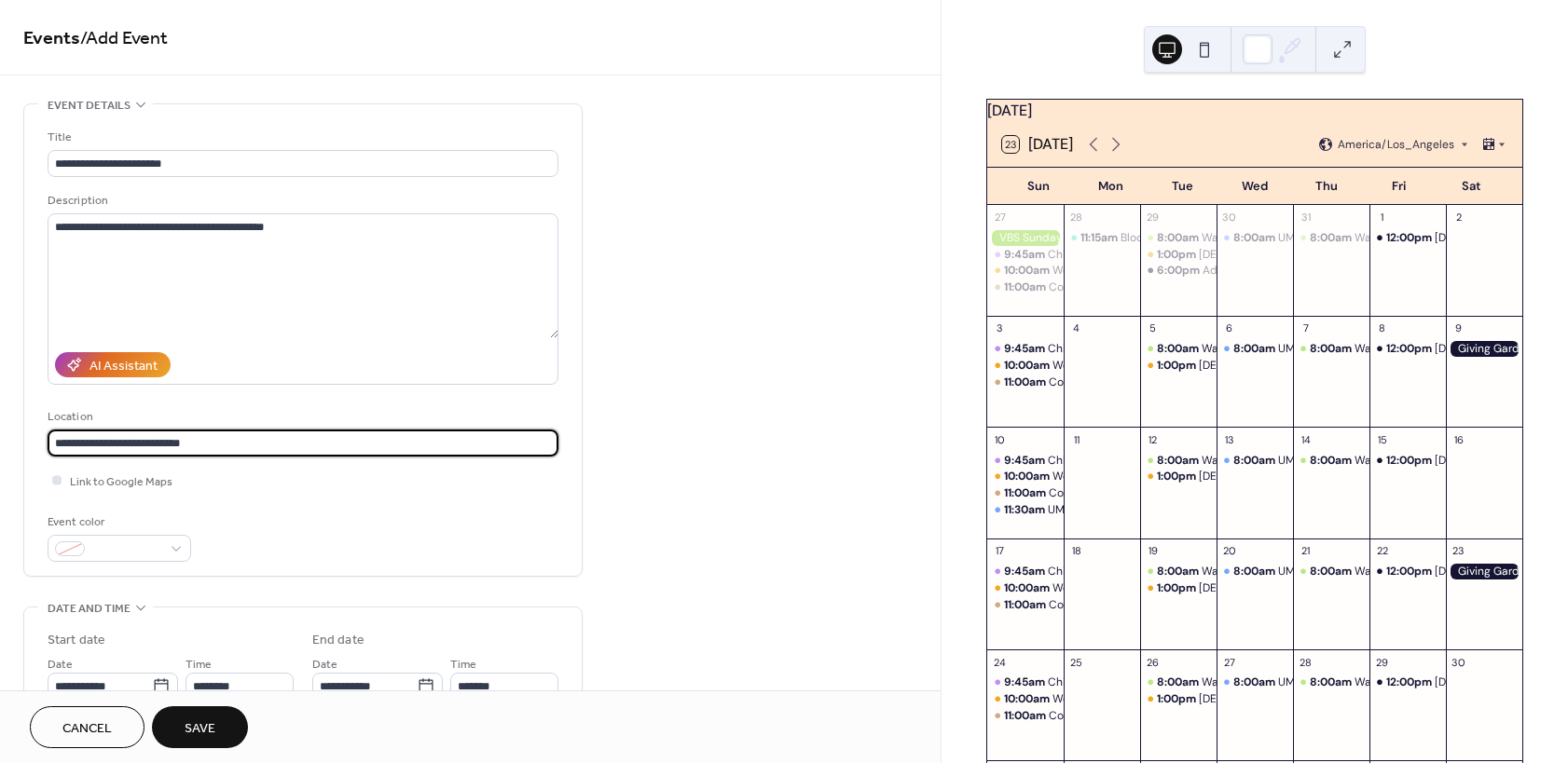 type on "**********" 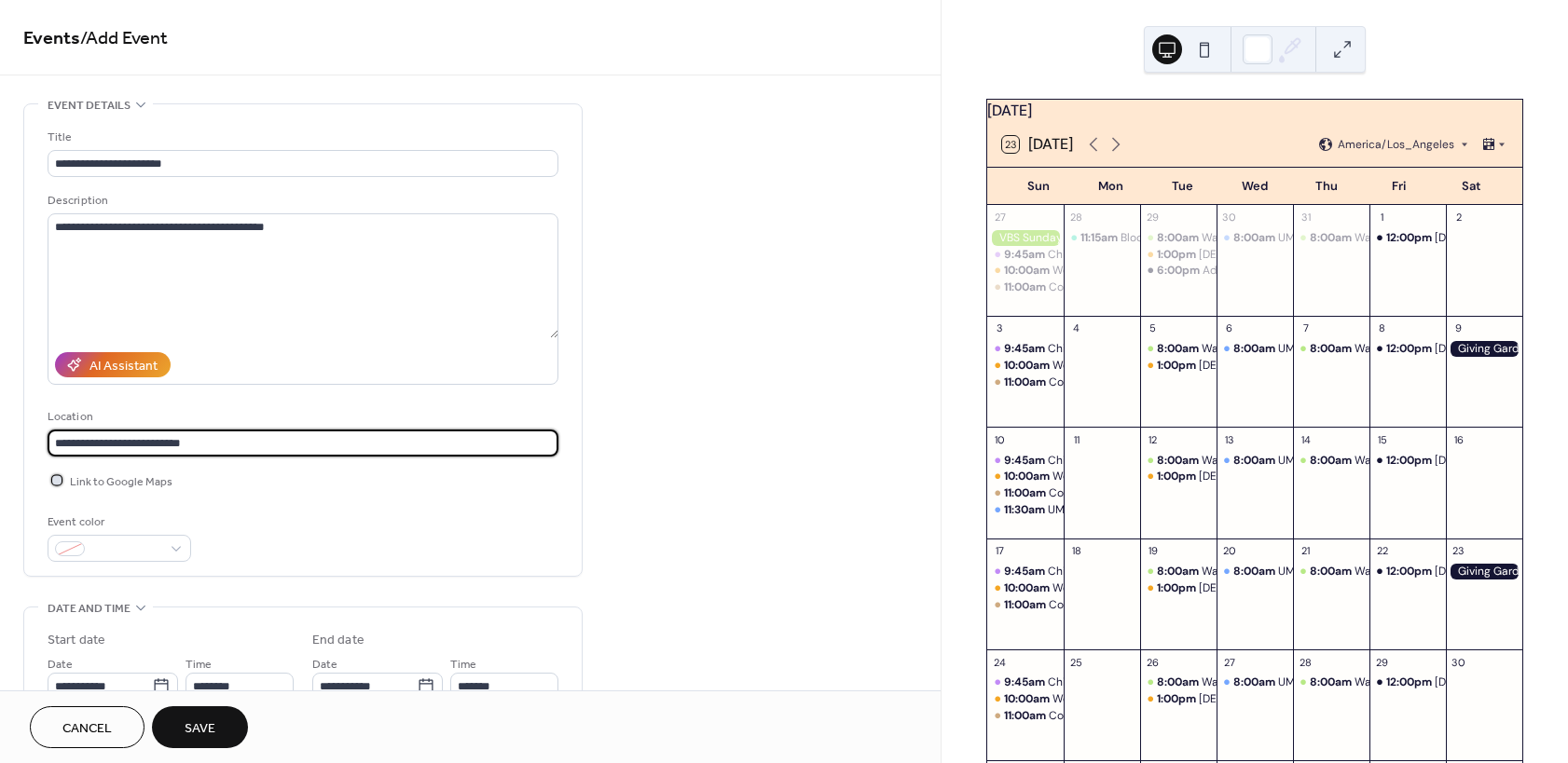 click on "Link to Google Maps" at bounding box center [121, 482] 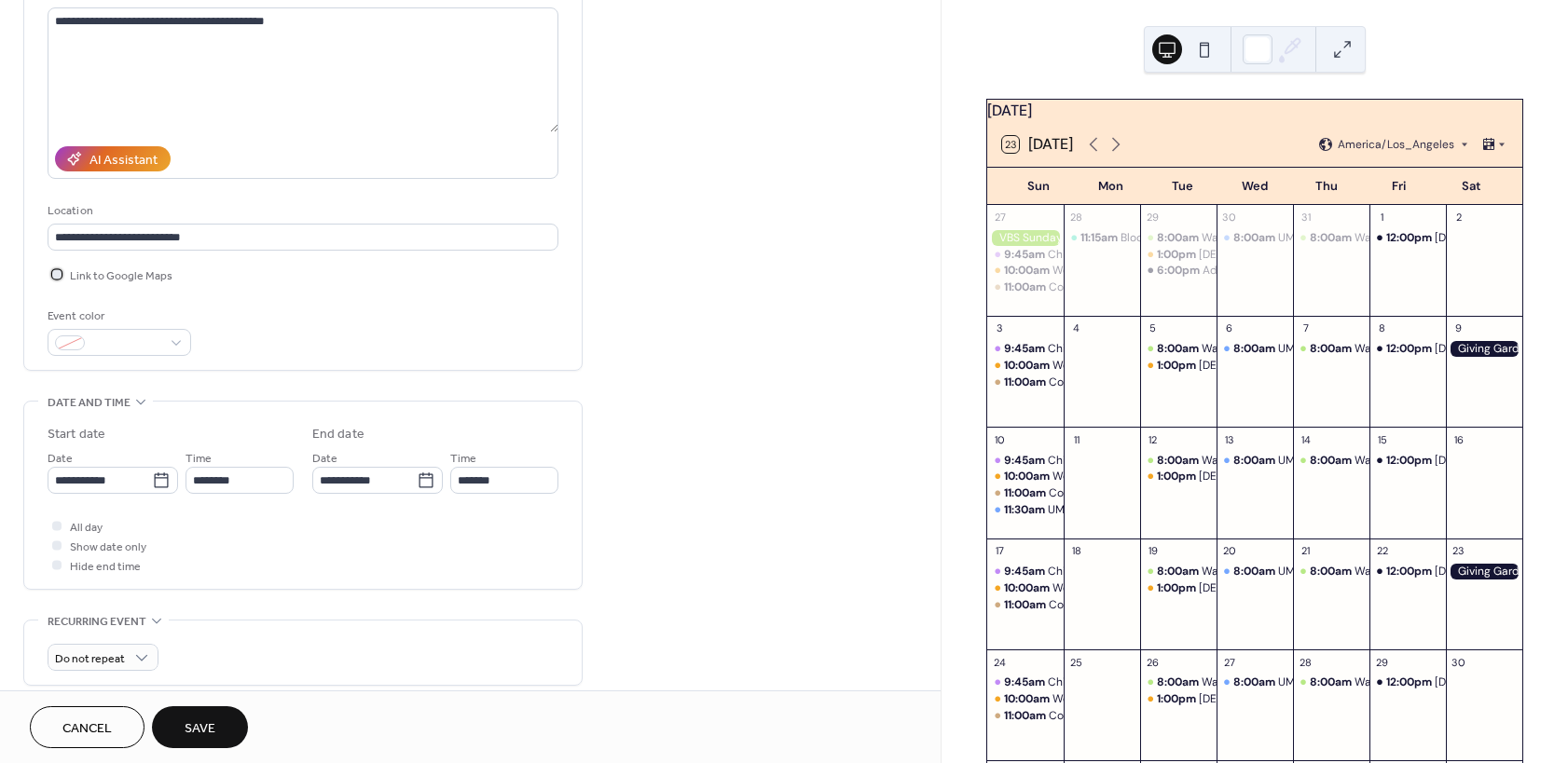 scroll, scrollTop: 224, scrollLeft: 0, axis: vertical 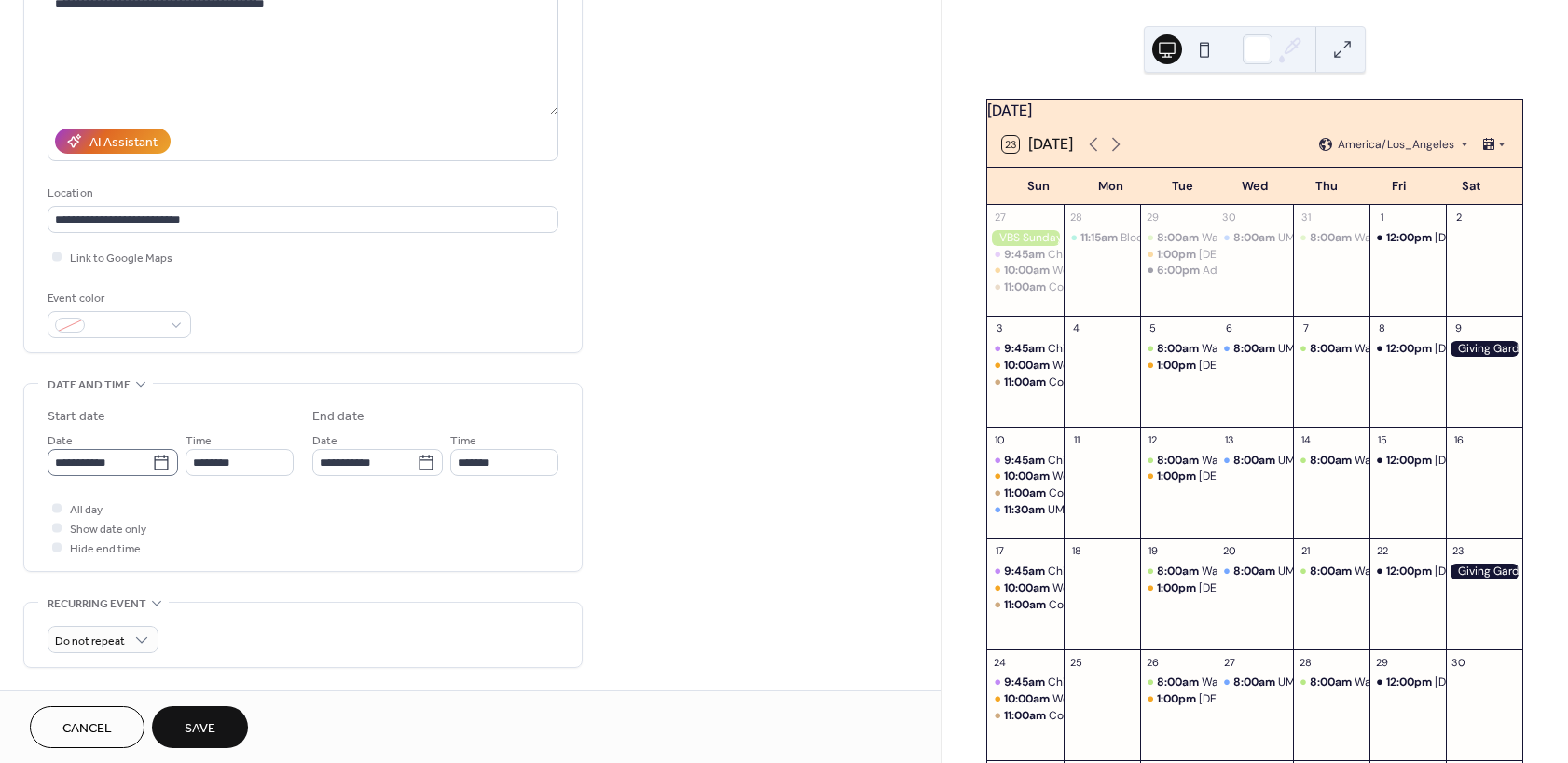 click 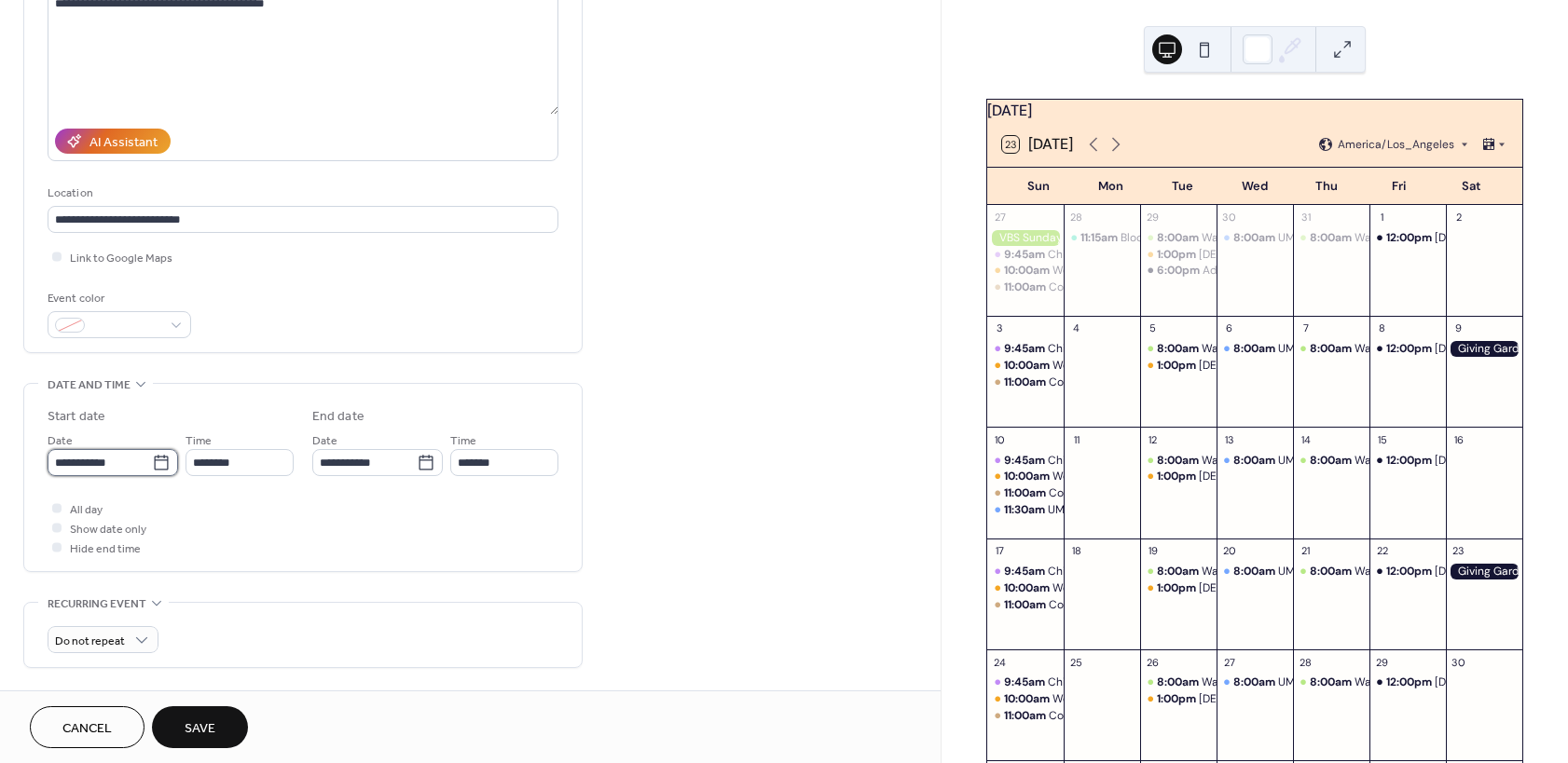 click on "**********" at bounding box center [100, 462] 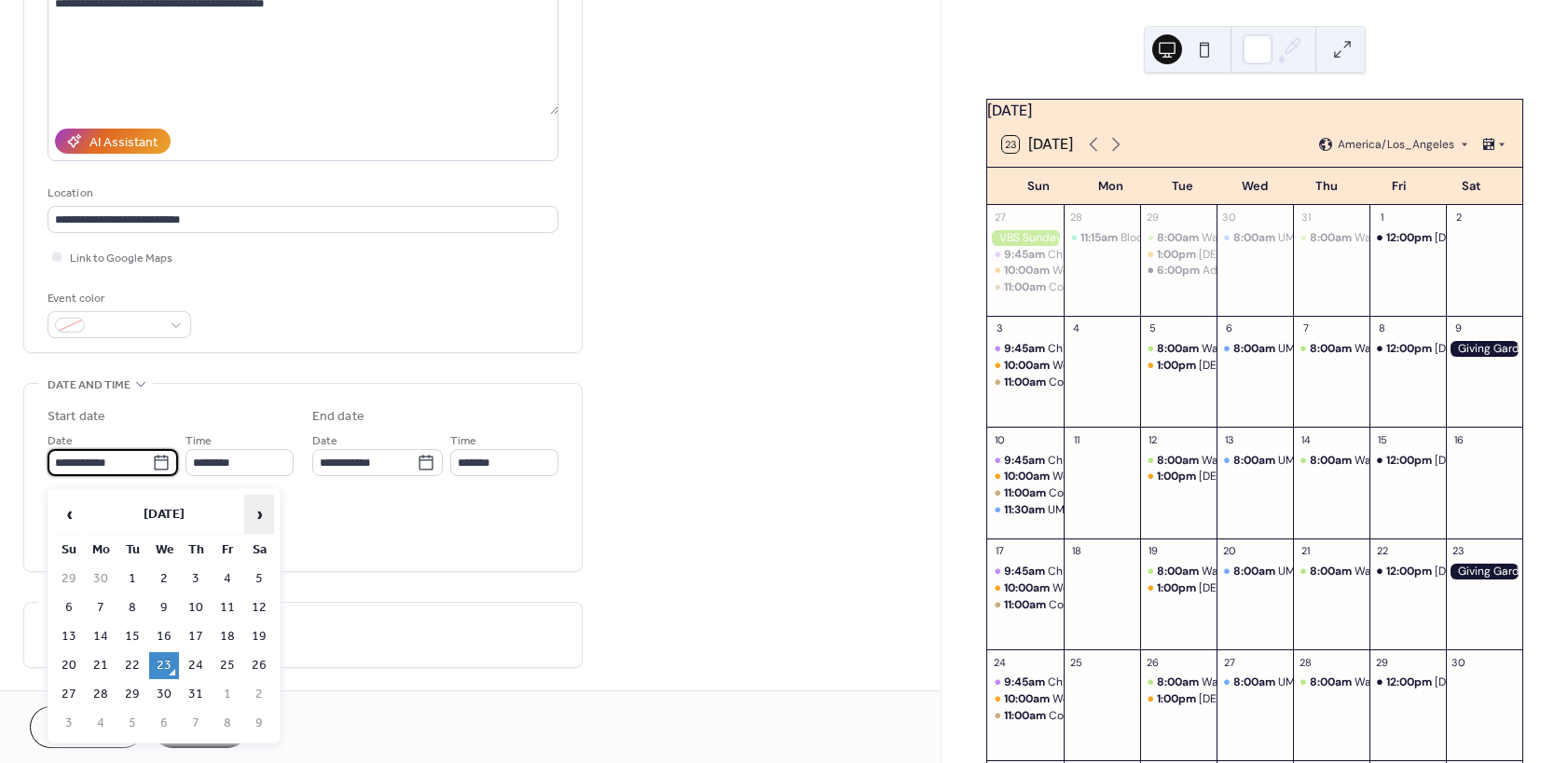 click on "›" at bounding box center (259, 514) 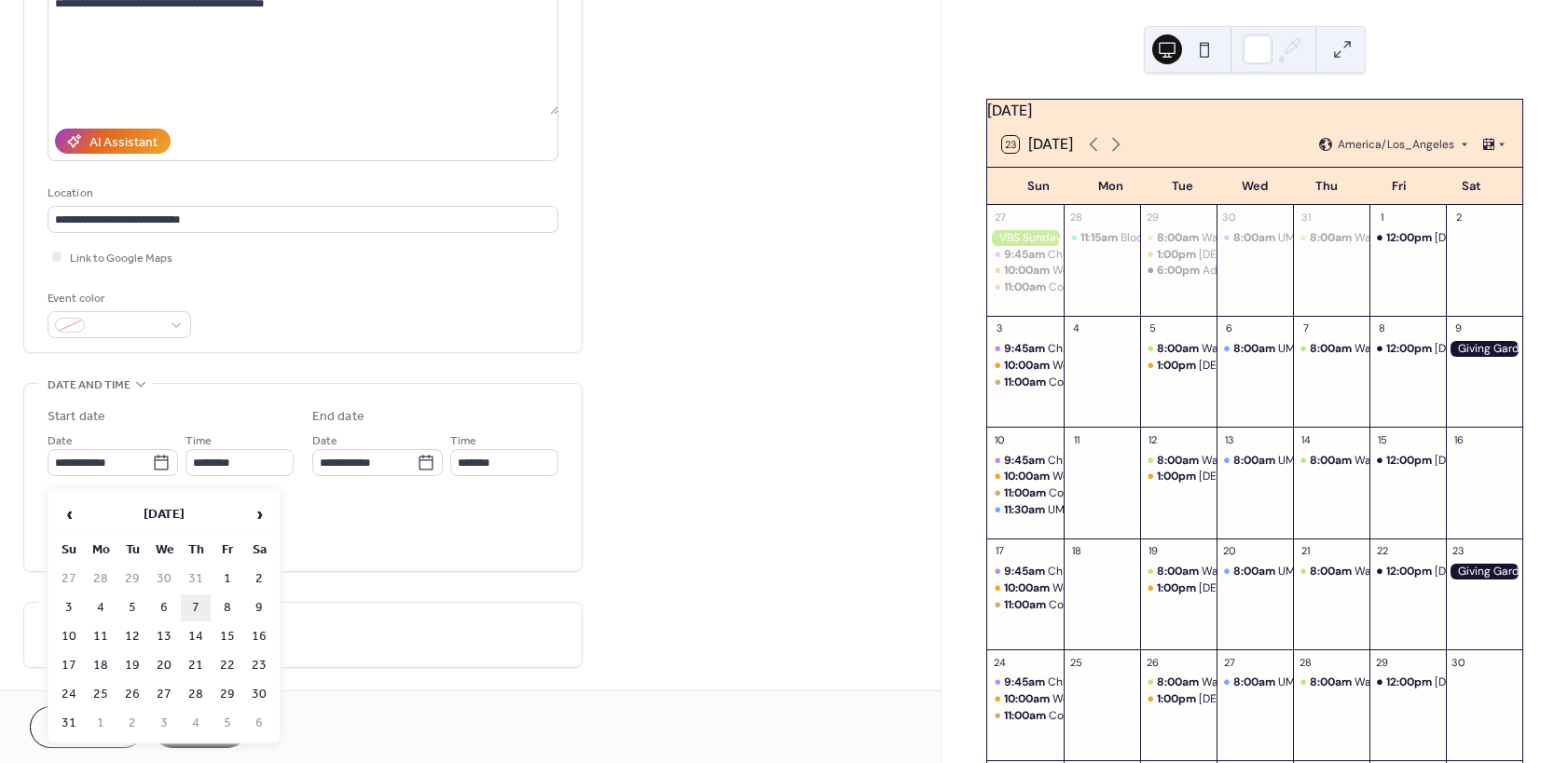 click on "7" at bounding box center [196, 607] 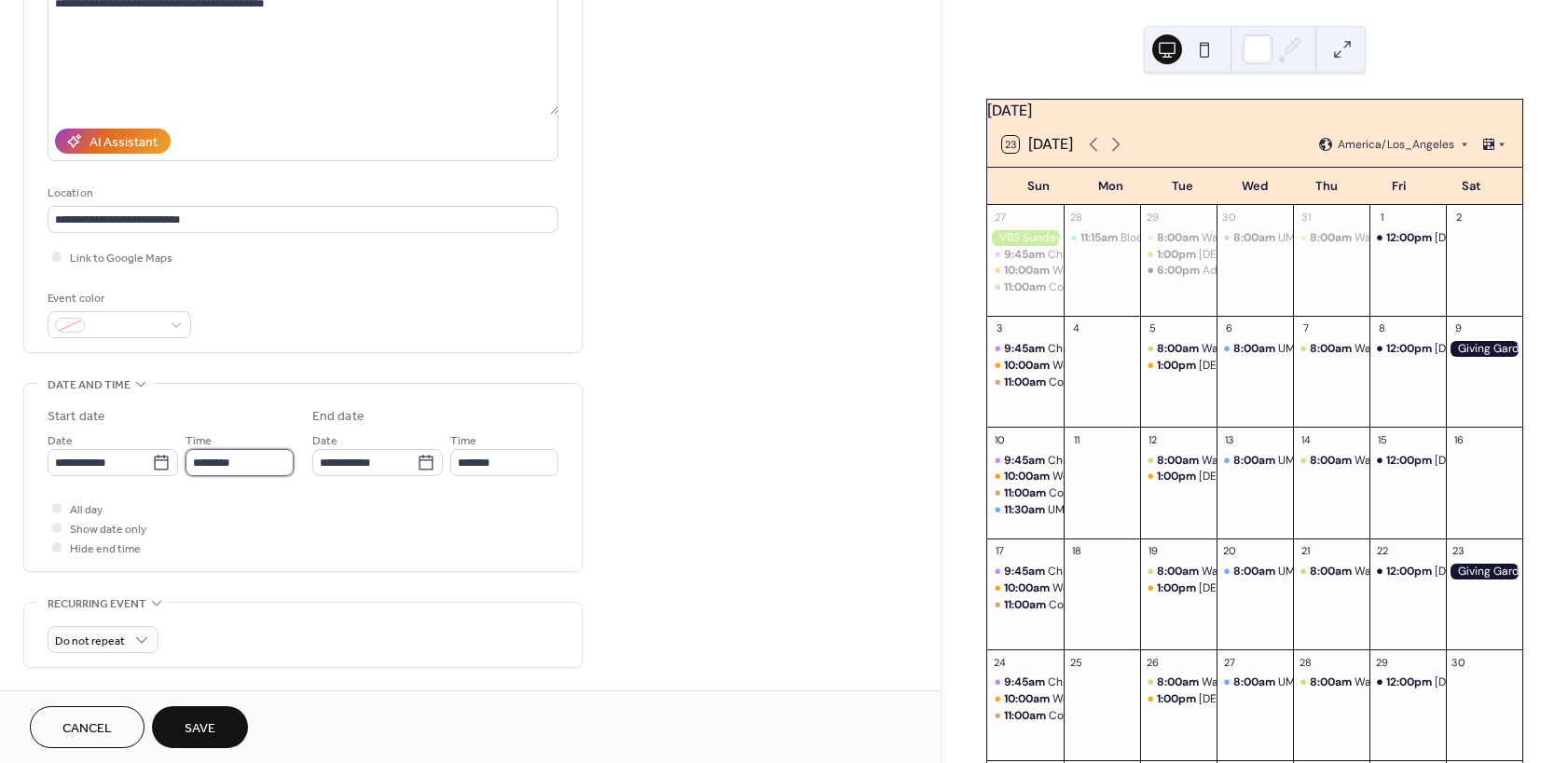 click on "********" at bounding box center [240, 462] 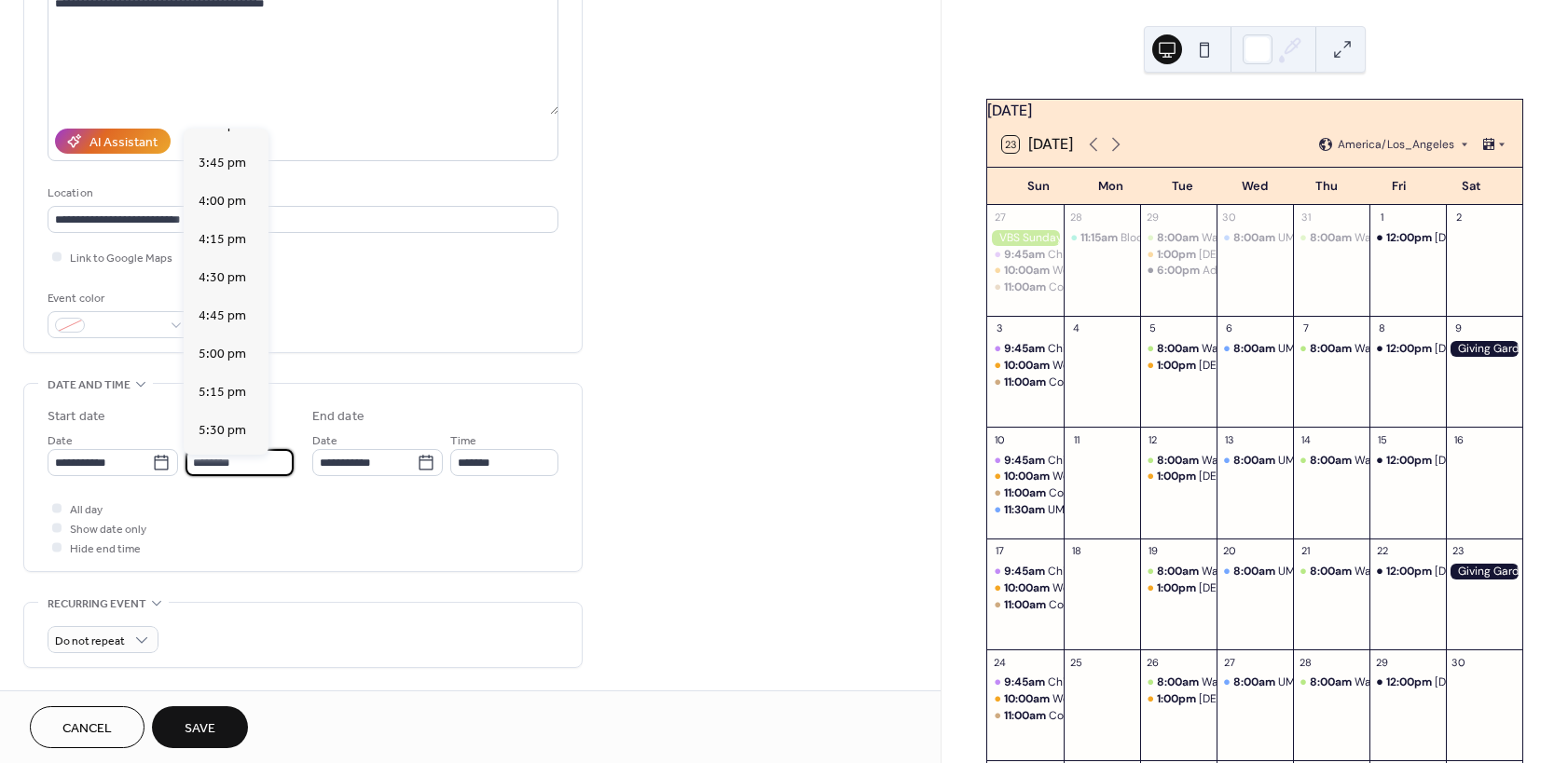 scroll, scrollTop: 2398, scrollLeft: 0, axis: vertical 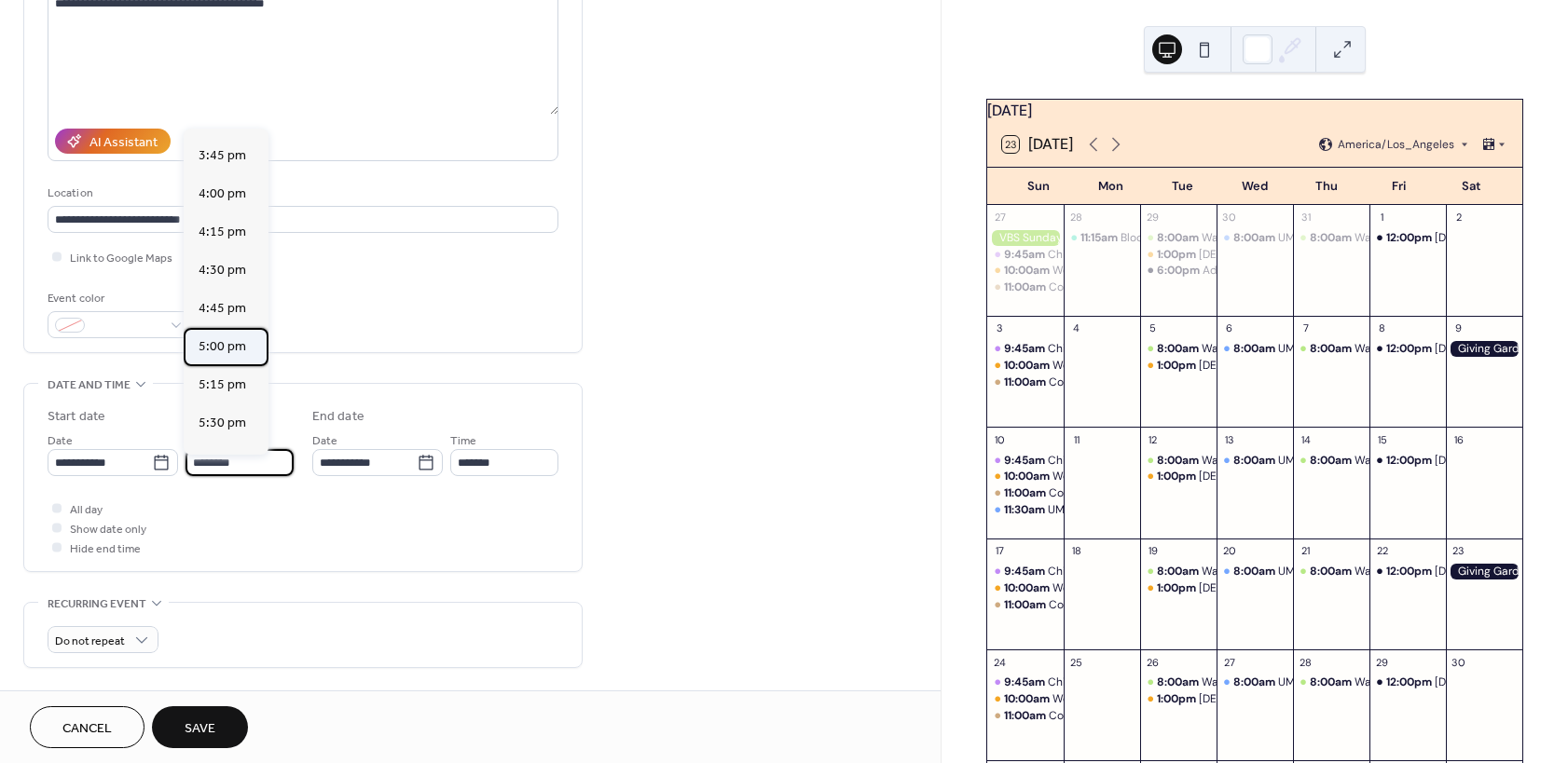 click on "5:00 pm" at bounding box center (222, 347) 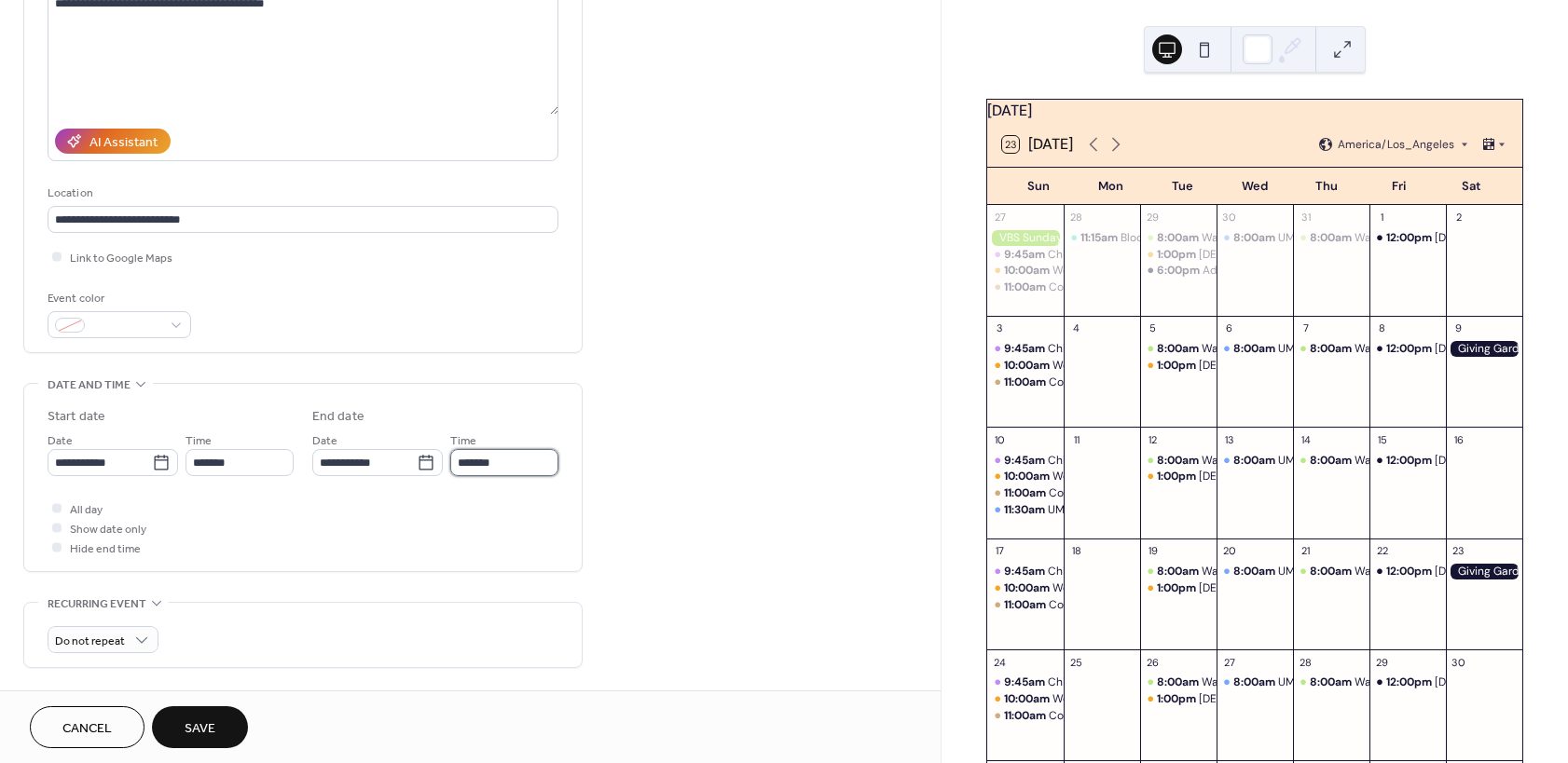 click on "*******" at bounding box center [504, 462] 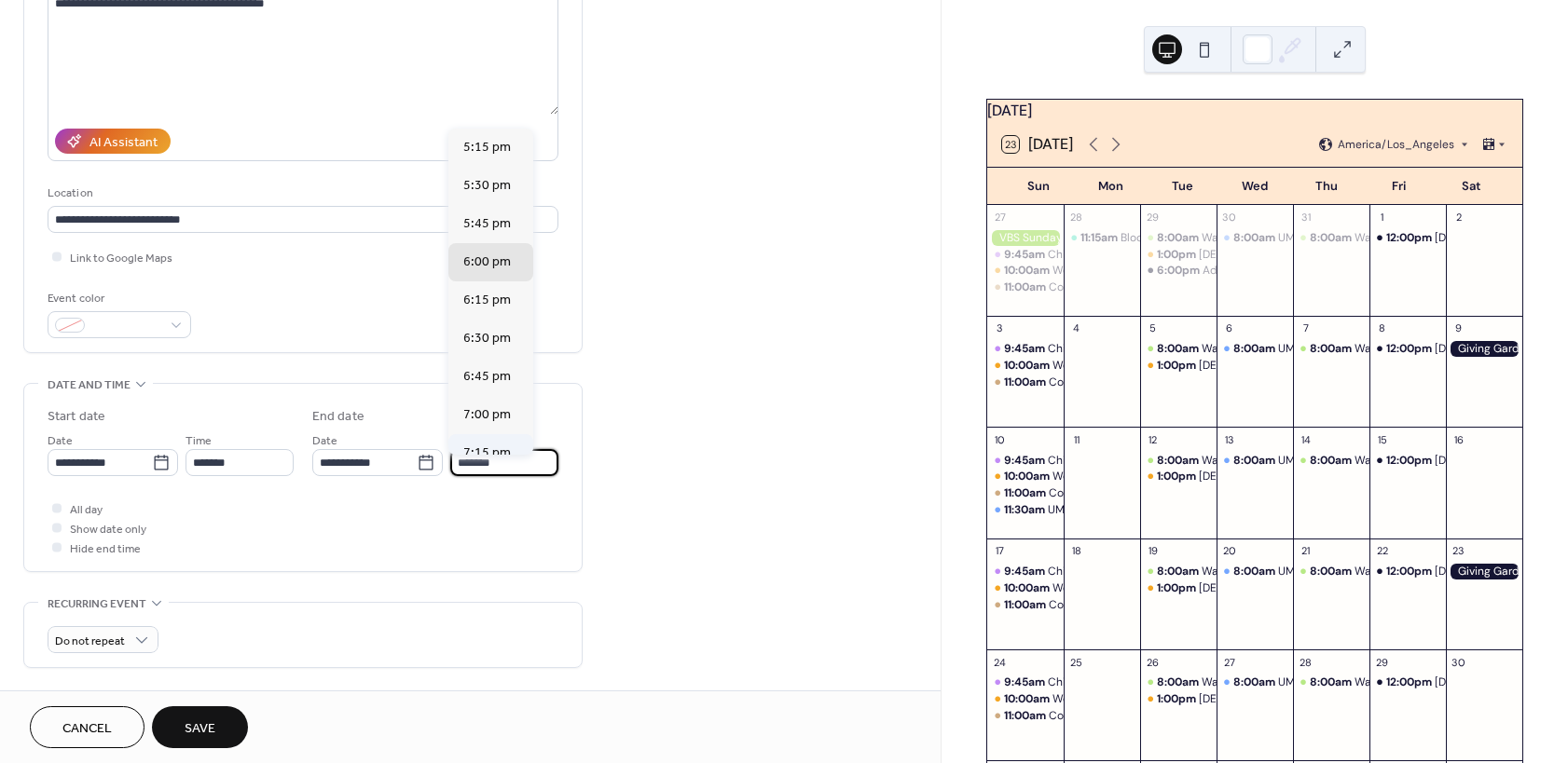 scroll, scrollTop: 168, scrollLeft: 0, axis: vertical 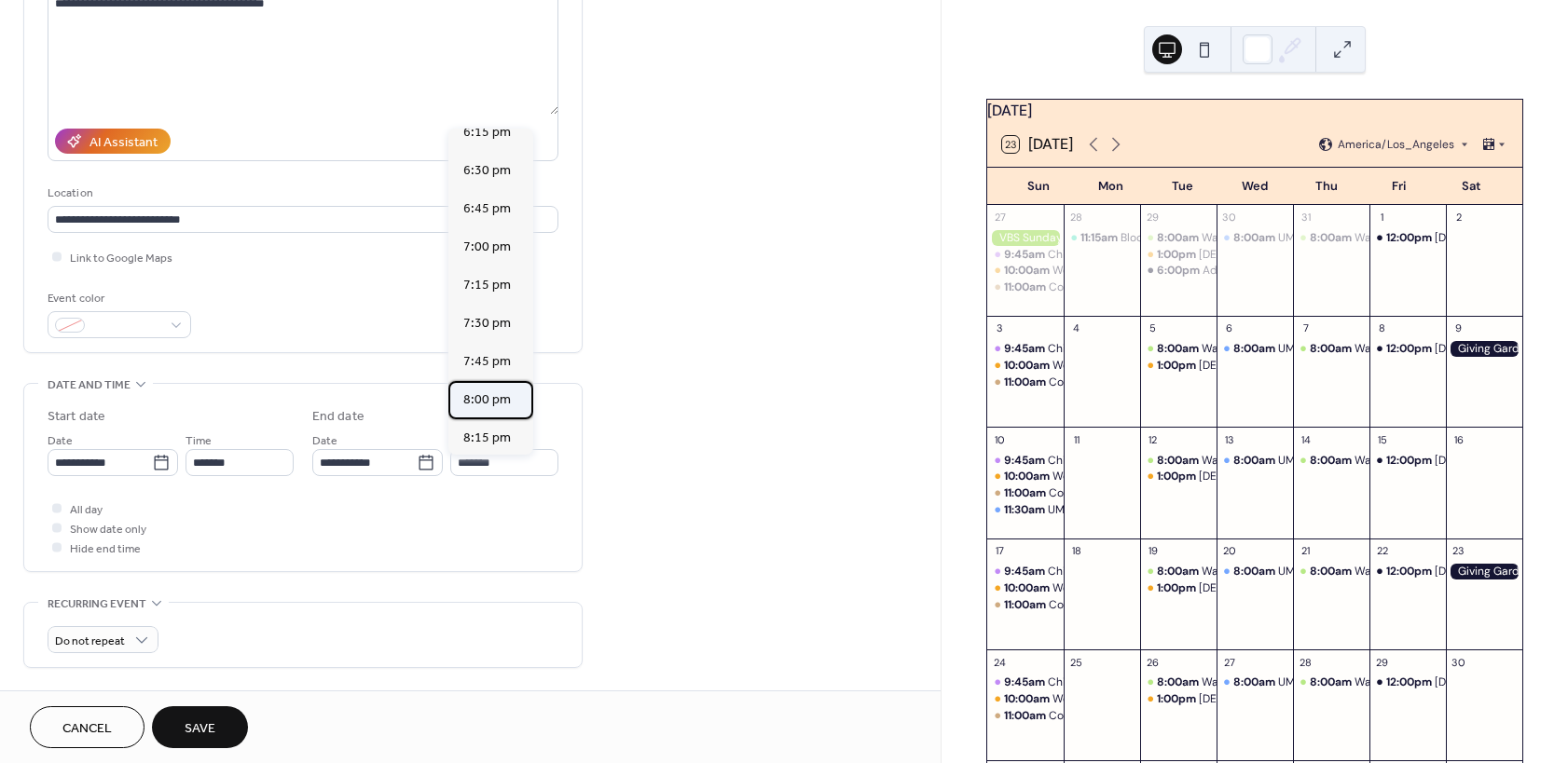 click on "8:00 pm" at bounding box center [487, 400] 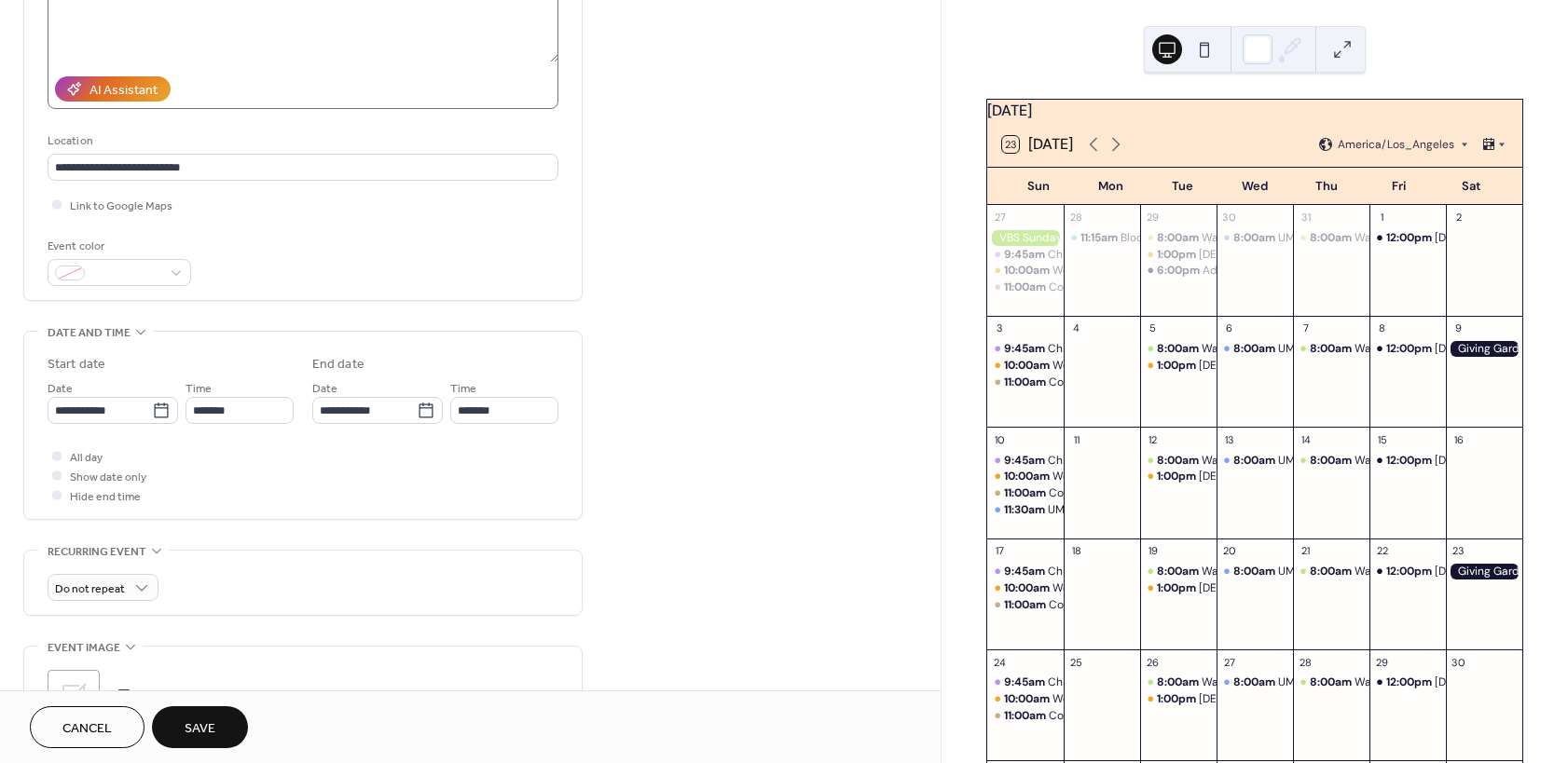 scroll, scrollTop: 0, scrollLeft: 0, axis: both 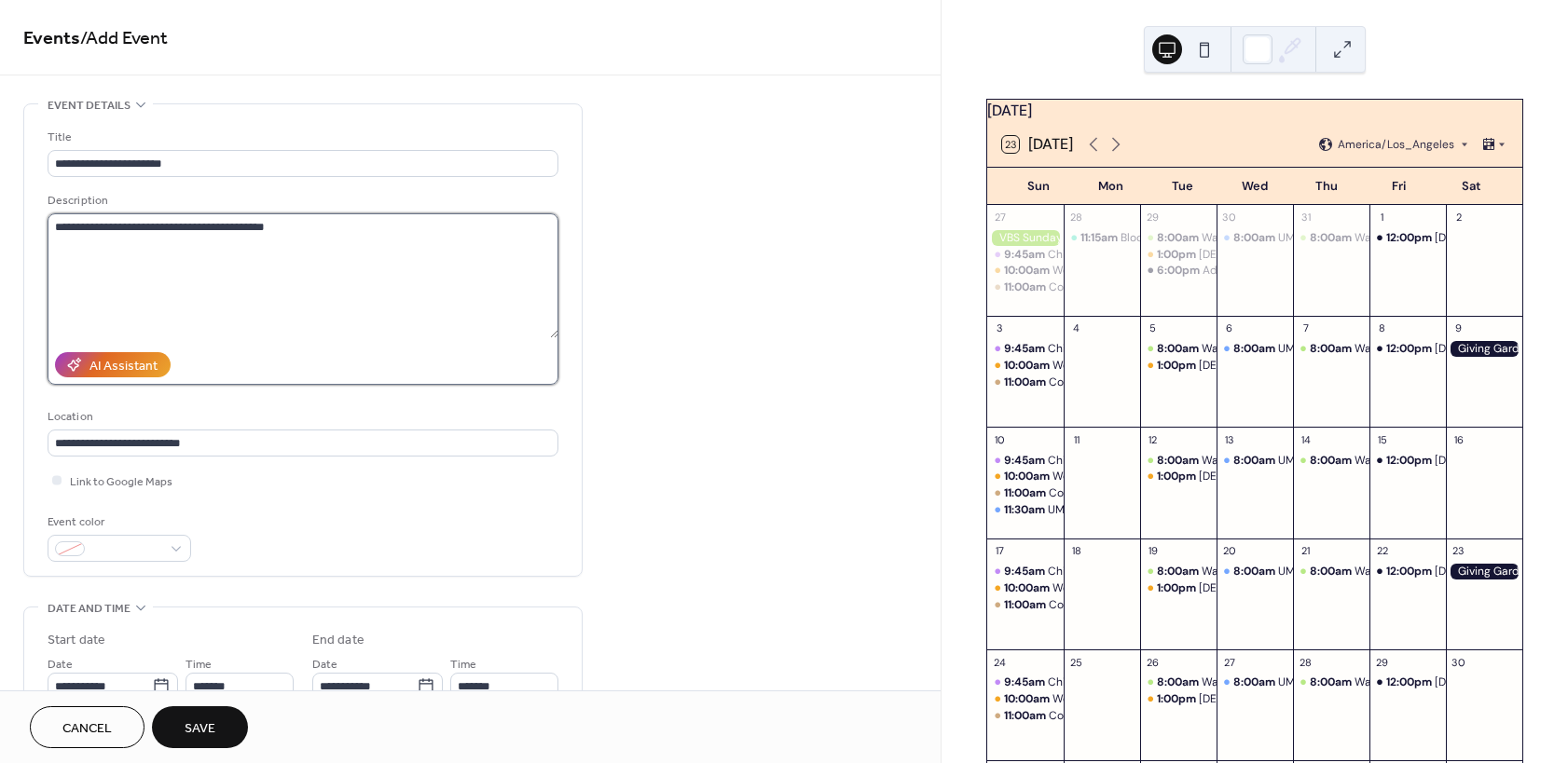 click on "**********" at bounding box center (303, 276) 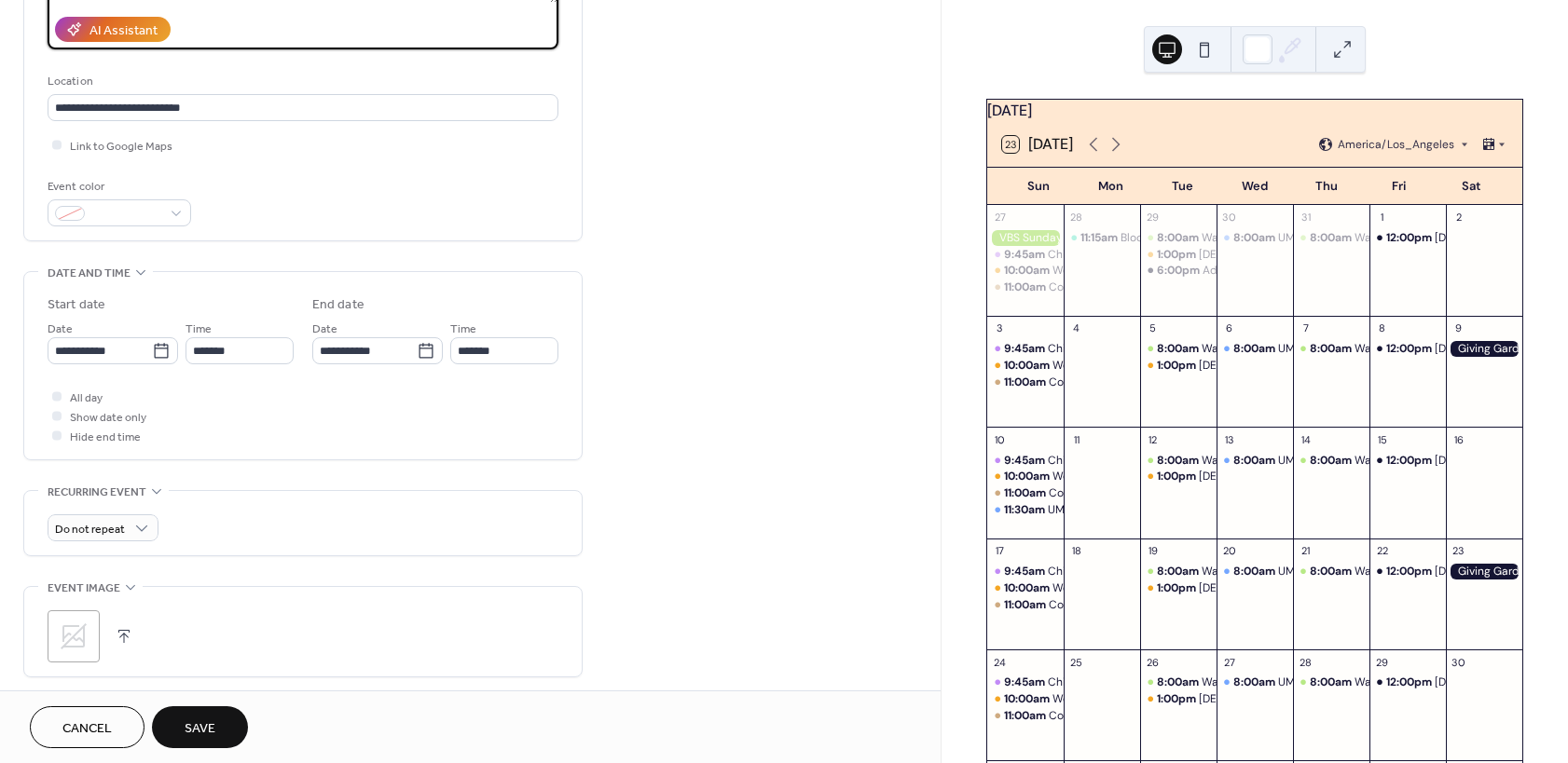 scroll, scrollTop: 447, scrollLeft: 0, axis: vertical 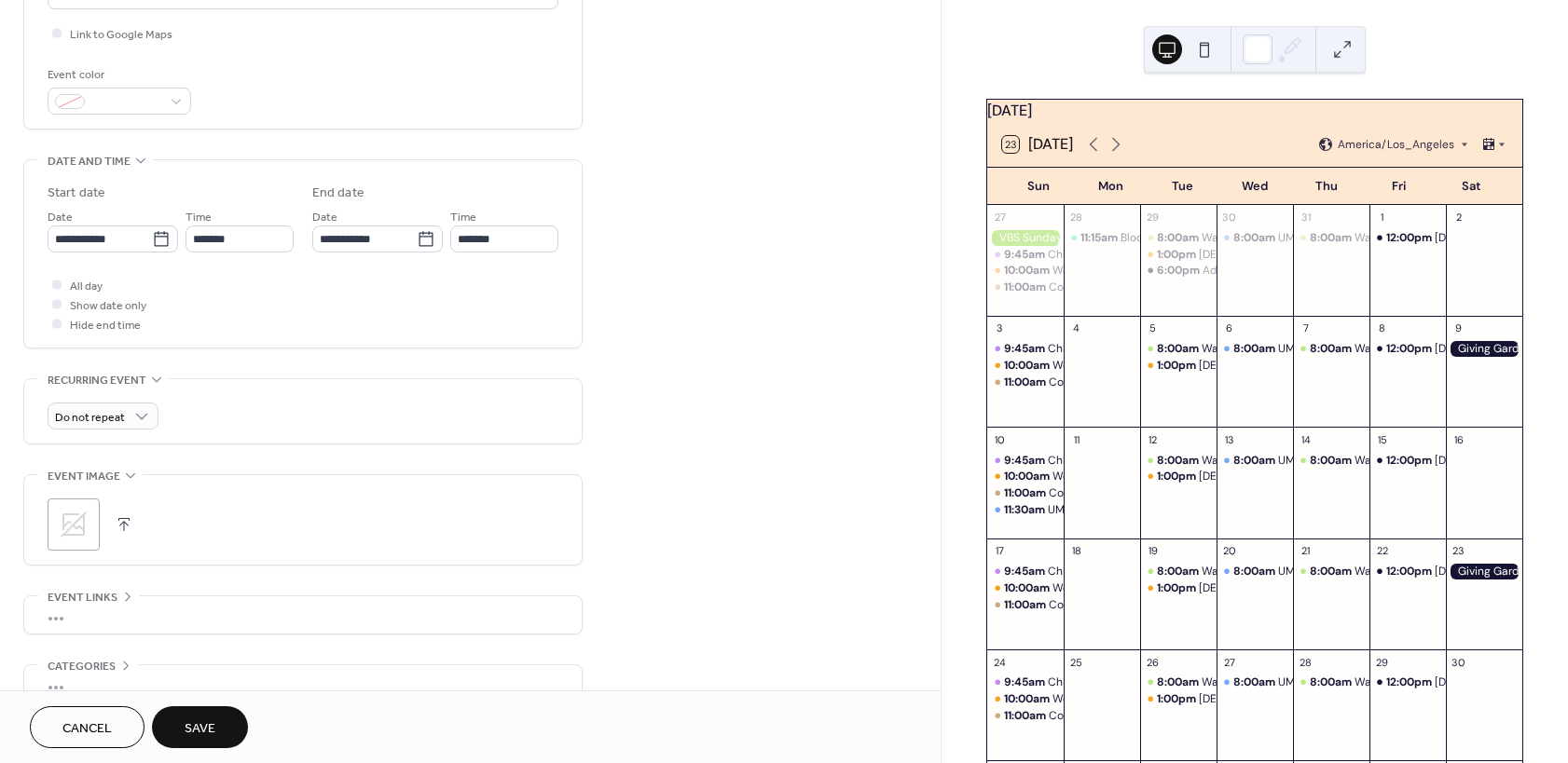 type on "**********" 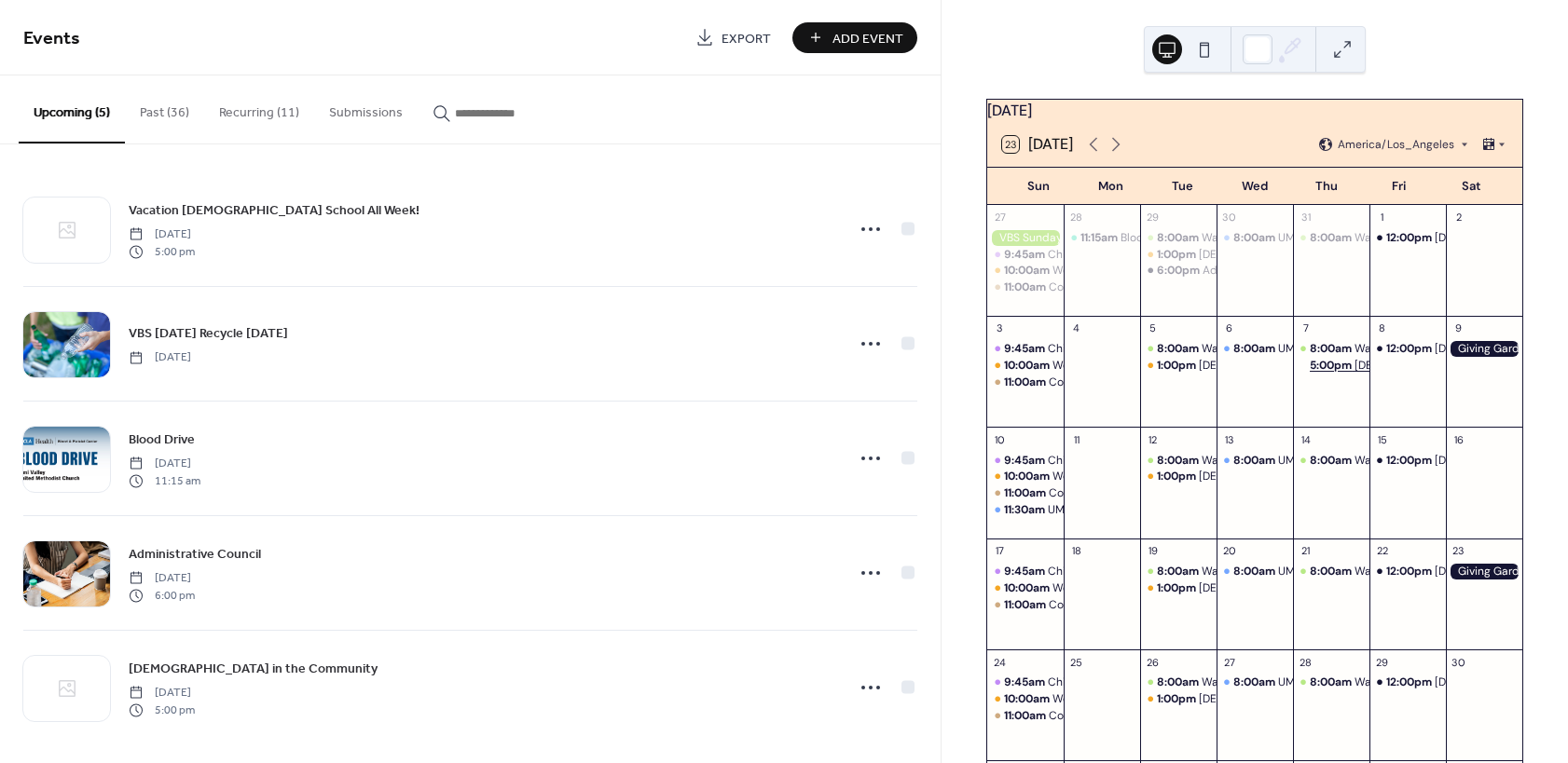 click on "5:00pm" at bounding box center [1332, 365] 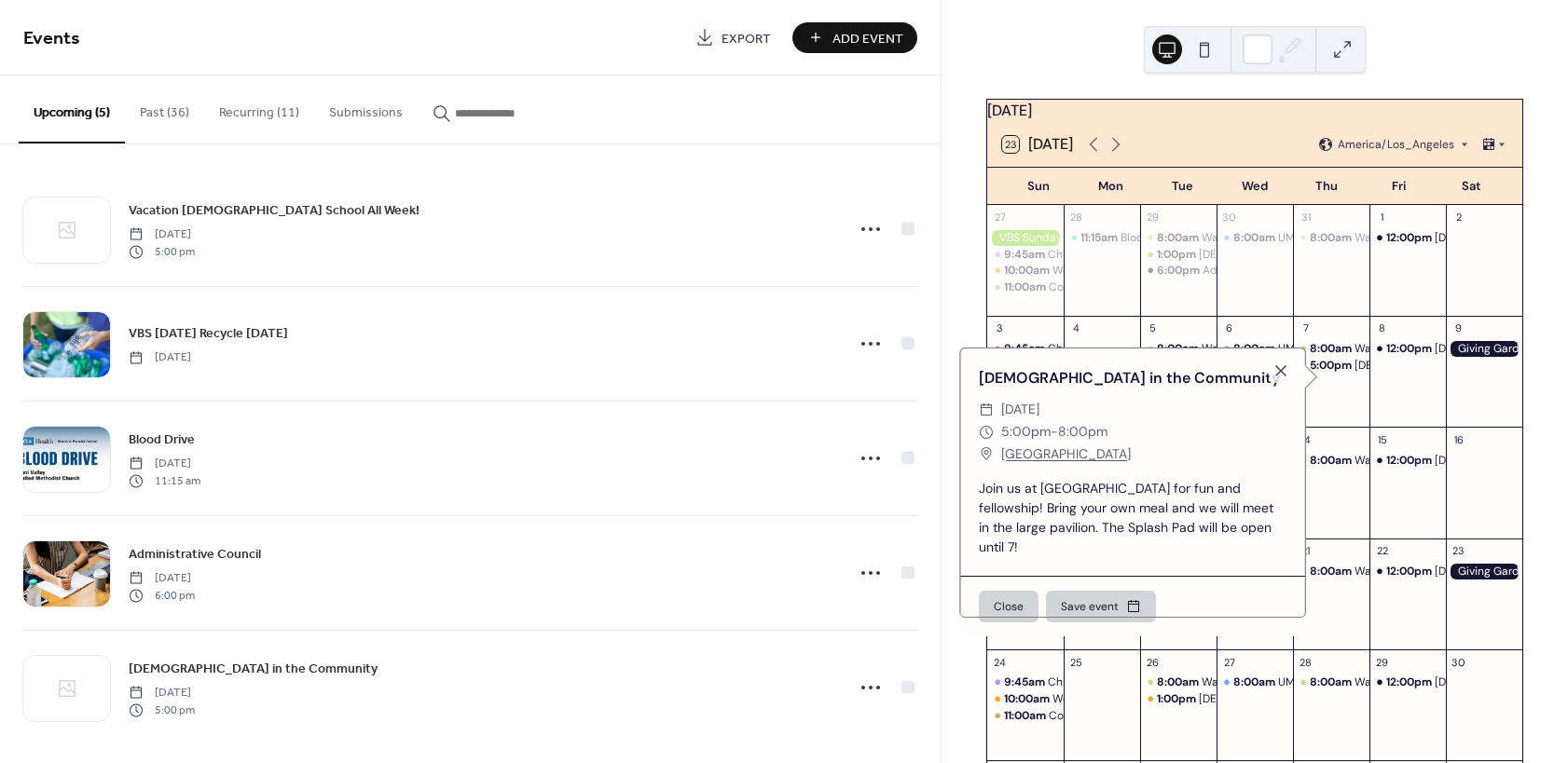 click on "Save event" at bounding box center [1101, 606] 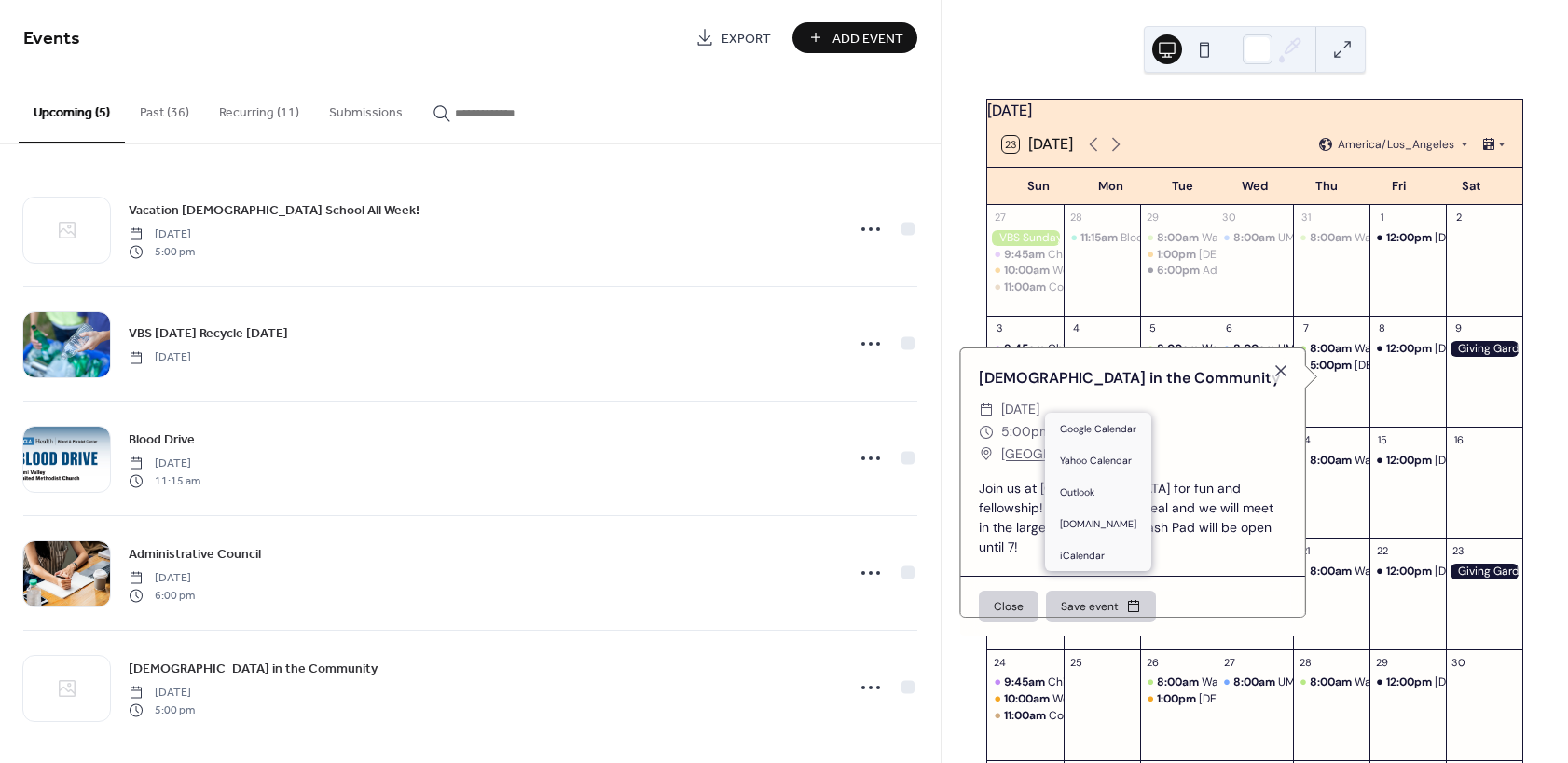 click on "Save event" at bounding box center (1101, 606) 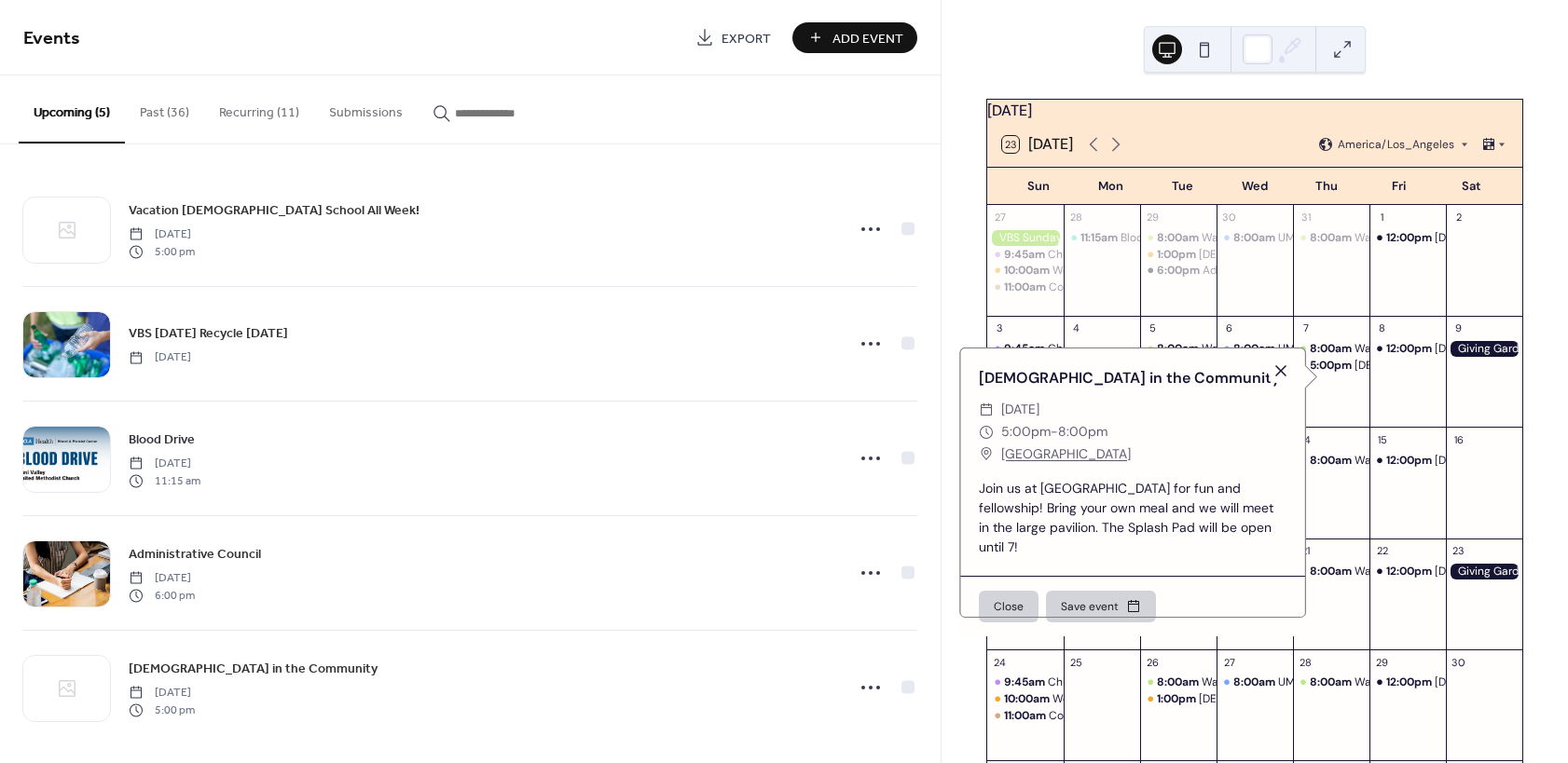 click at bounding box center [1281, 371] 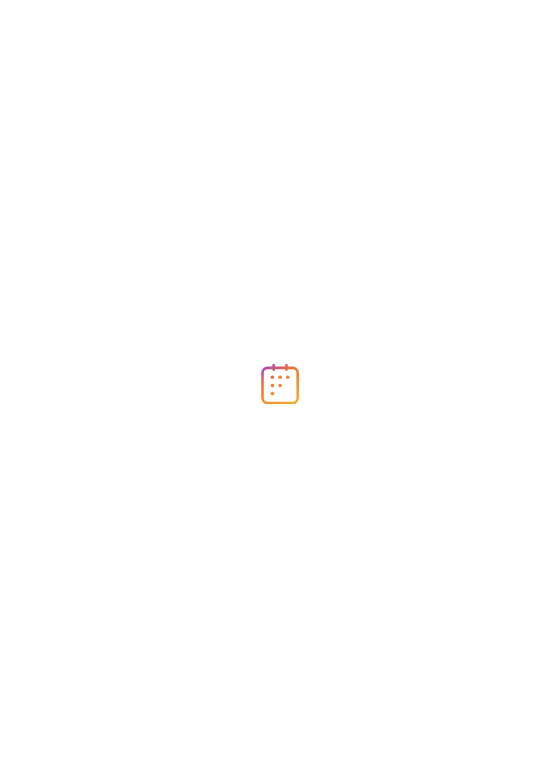 scroll, scrollTop: 0, scrollLeft: 0, axis: both 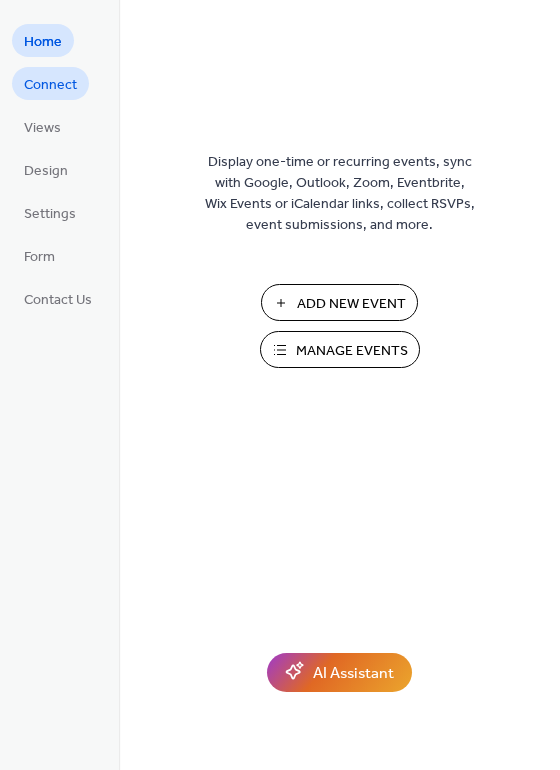 click on "Connect" at bounding box center (50, 85) 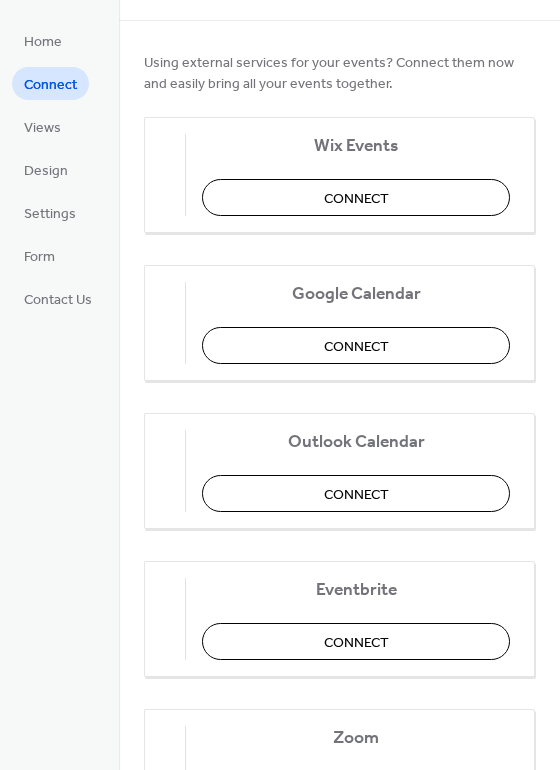 scroll, scrollTop: 0, scrollLeft: 0, axis: both 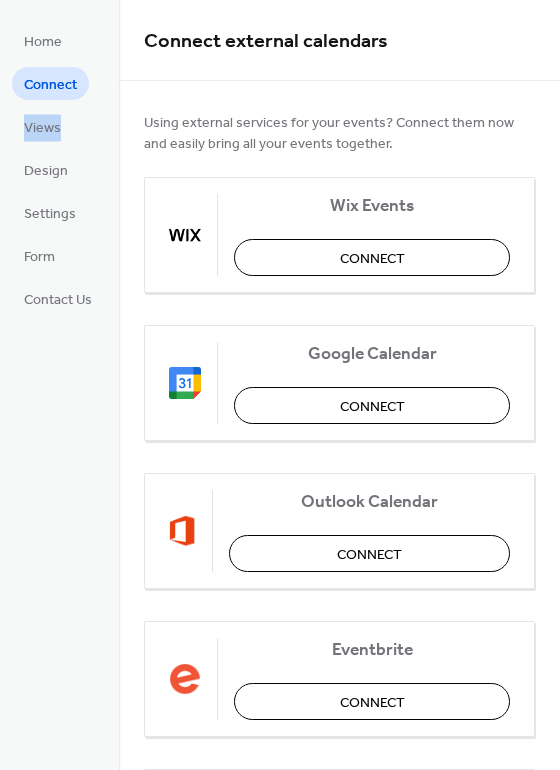 click on "Home Connect Views Design Settings Form Contact Us" at bounding box center (58, 169) 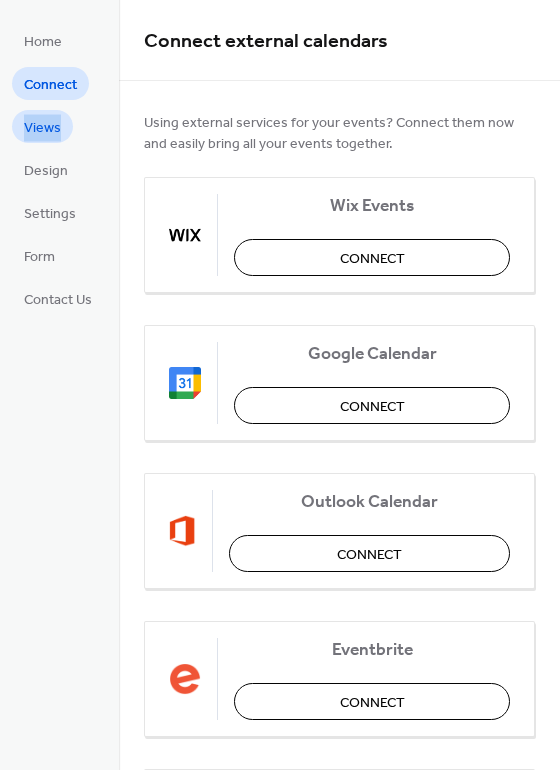 click on "Views" at bounding box center [42, 128] 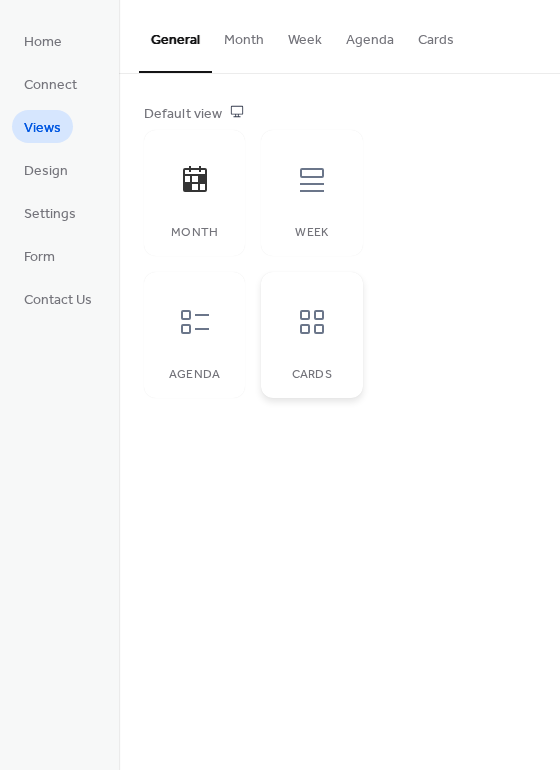 click at bounding box center [312, 322] 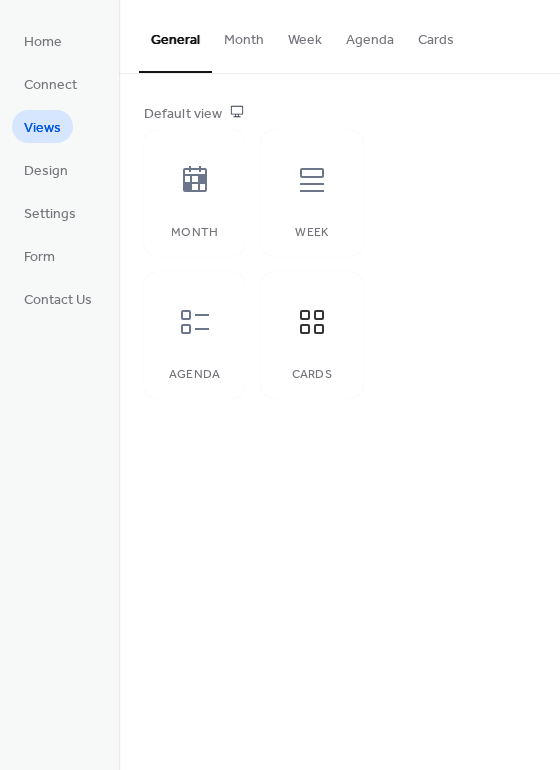 click on "Month" at bounding box center (244, 35) 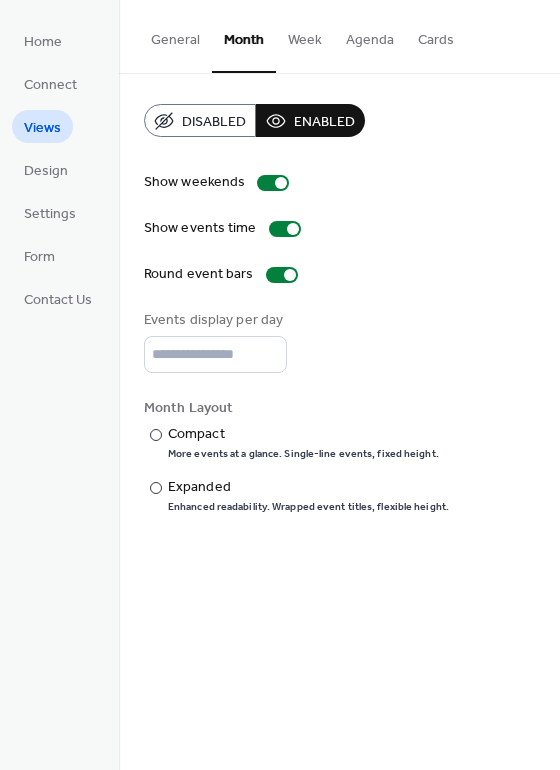 click on "General" at bounding box center [175, 35] 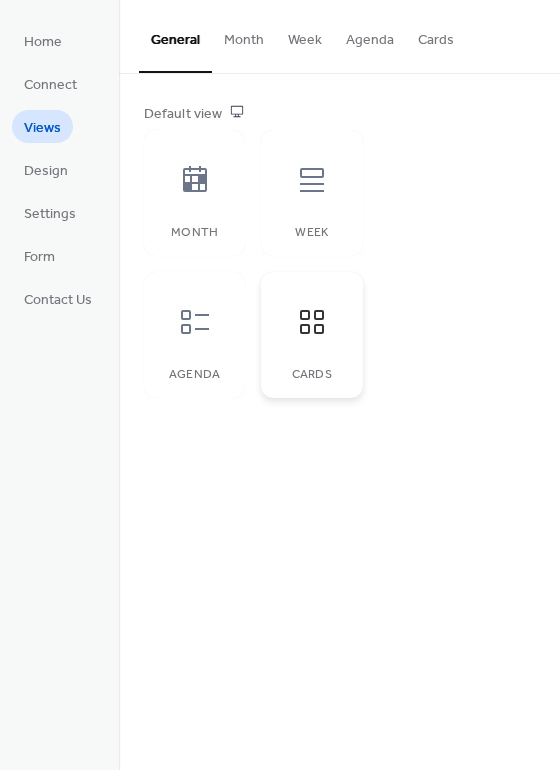 click on "Cards" at bounding box center [311, 335] 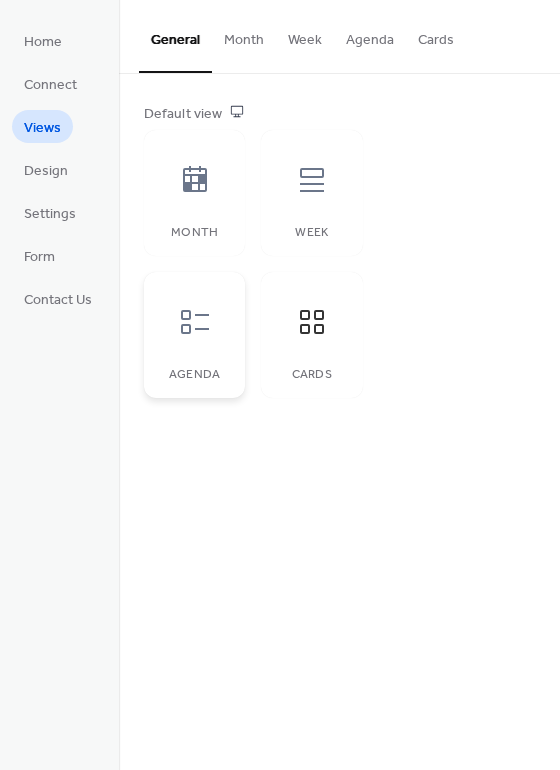 click 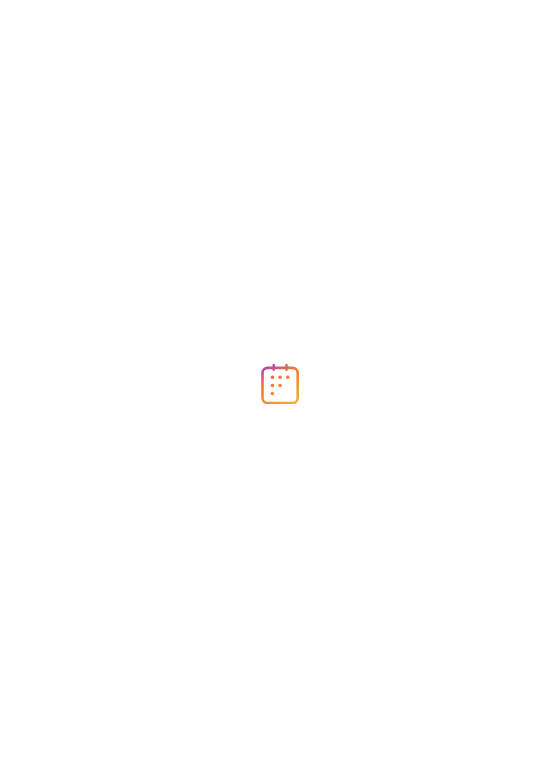 scroll, scrollTop: 0, scrollLeft: 0, axis: both 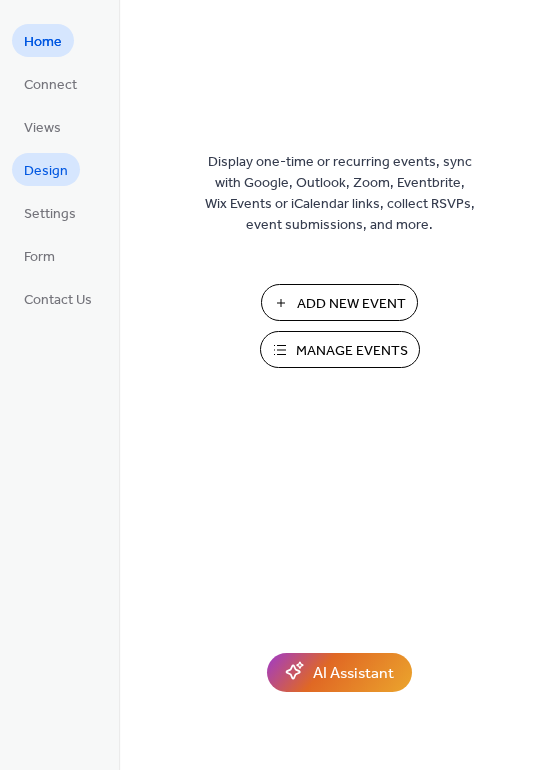 click on "Design" at bounding box center (46, 171) 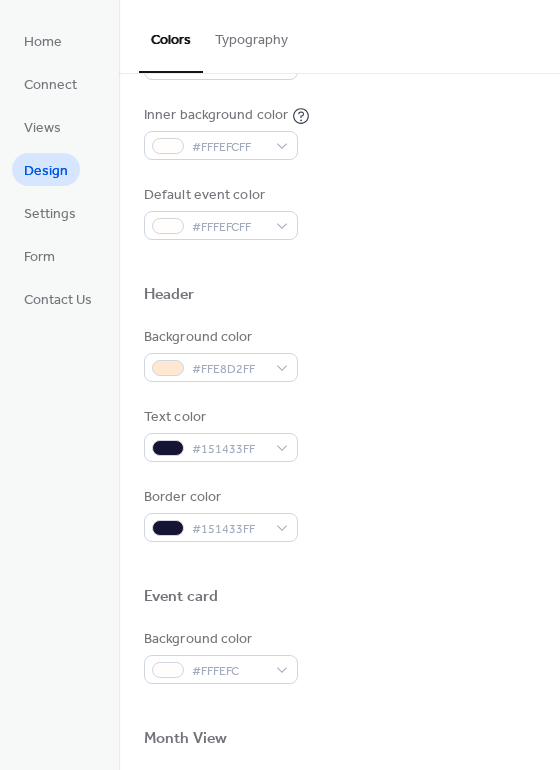 scroll, scrollTop: 196, scrollLeft: 0, axis: vertical 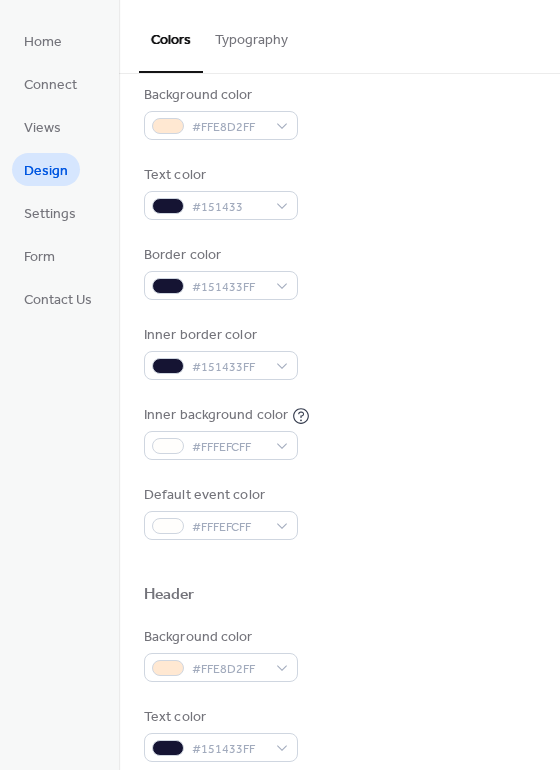 click on "Typography" at bounding box center [251, 35] 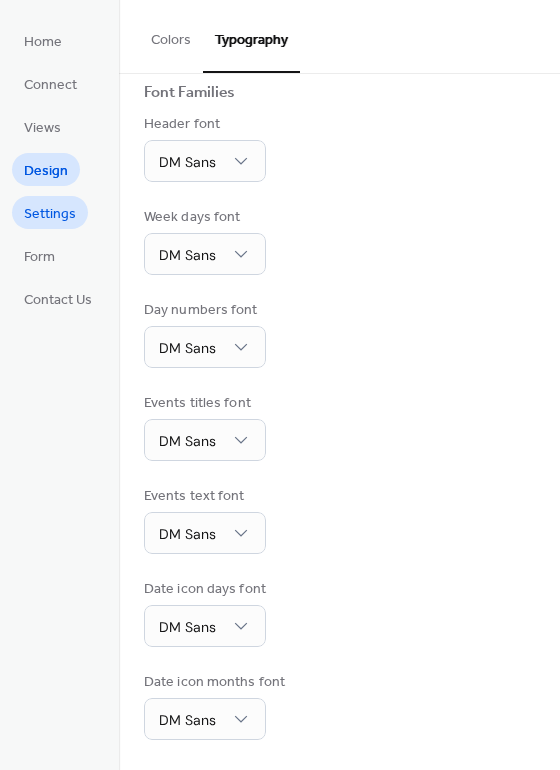 click on "Settings" at bounding box center [50, 214] 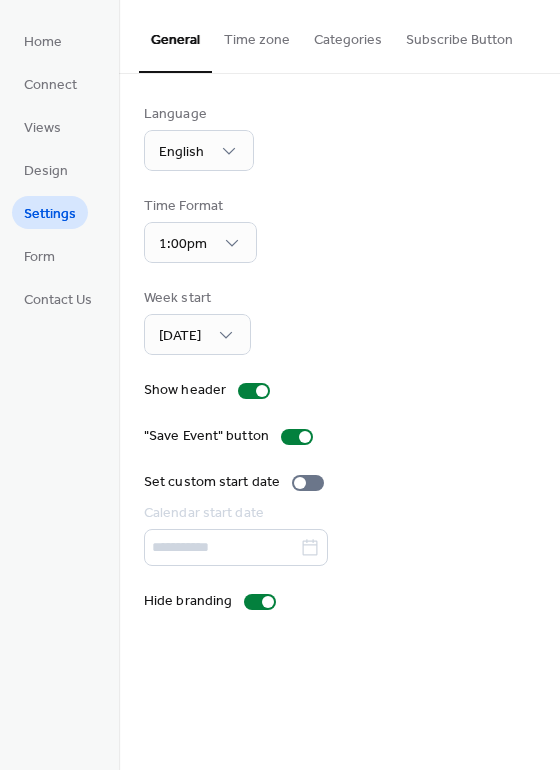 click on "Time zone" at bounding box center [257, 35] 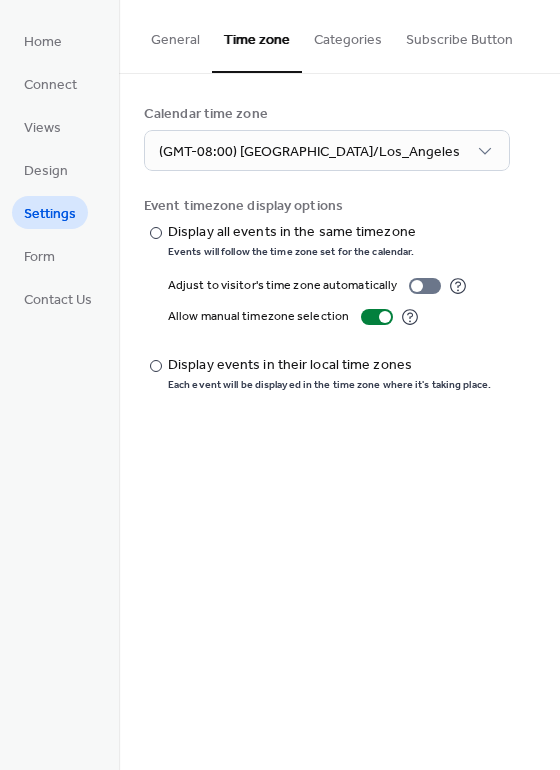 click on "Categories" at bounding box center (348, 35) 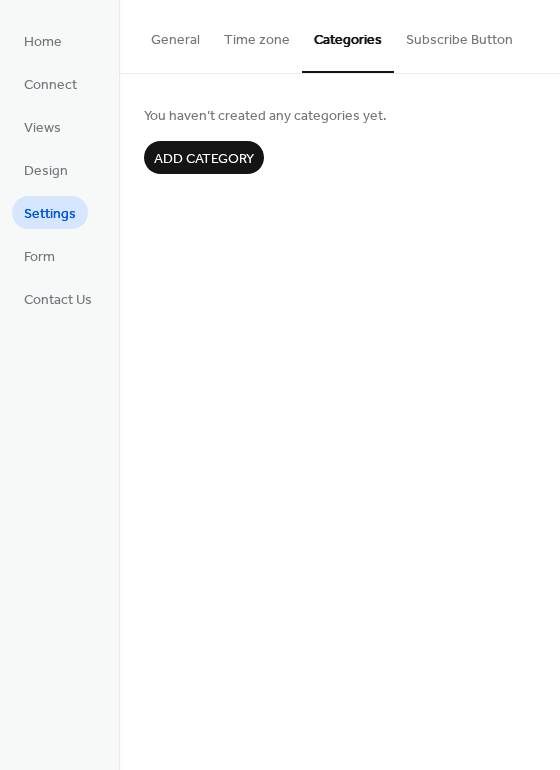 click on "Subscribe Button" at bounding box center (459, 35) 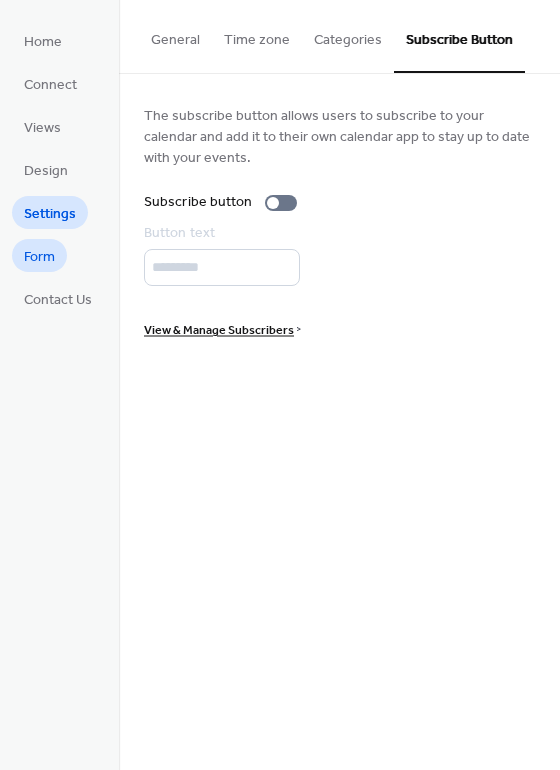 click on "Form" at bounding box center (39, 257) 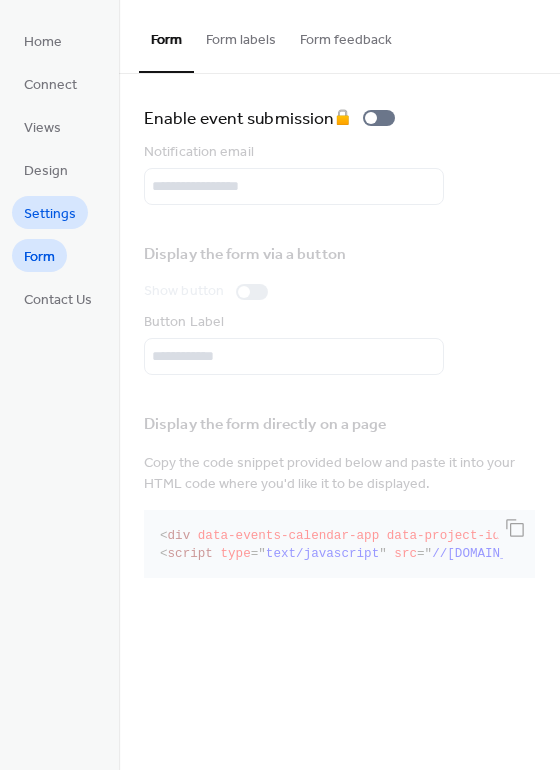 click on "Settings" at bounding box center [50, 214] 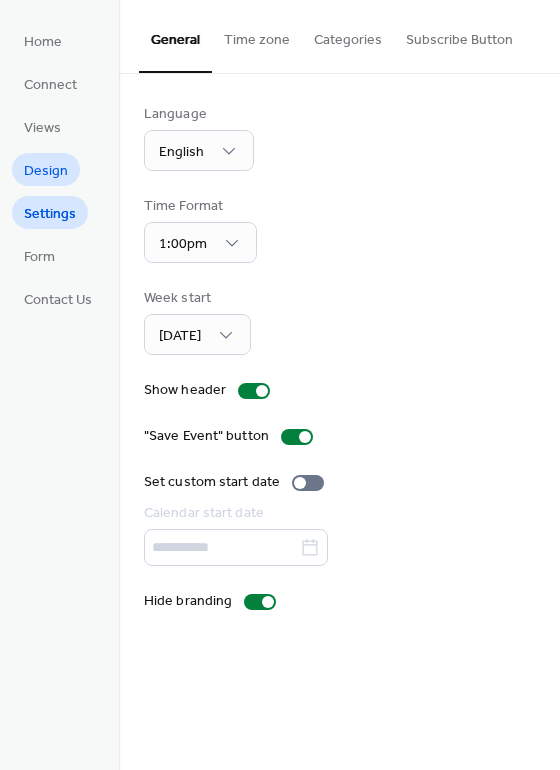 click on "Design" at bounding box center (46, 171) 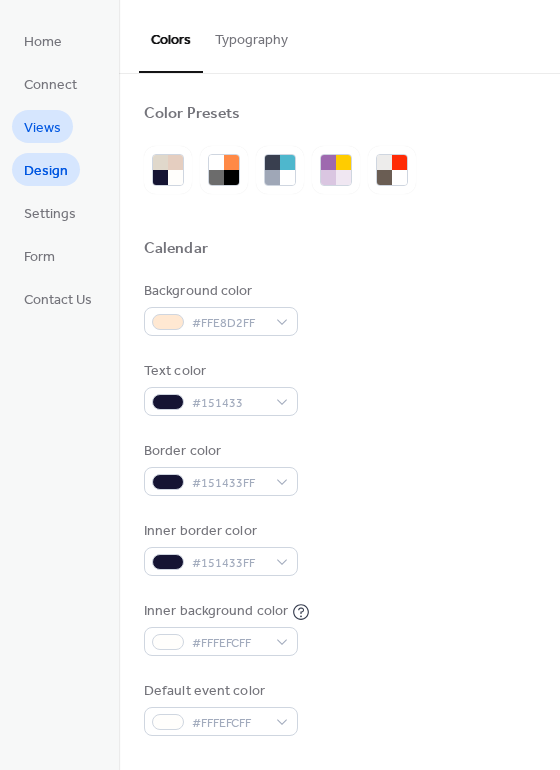 click on "Views" at bounding box center [42, 128] 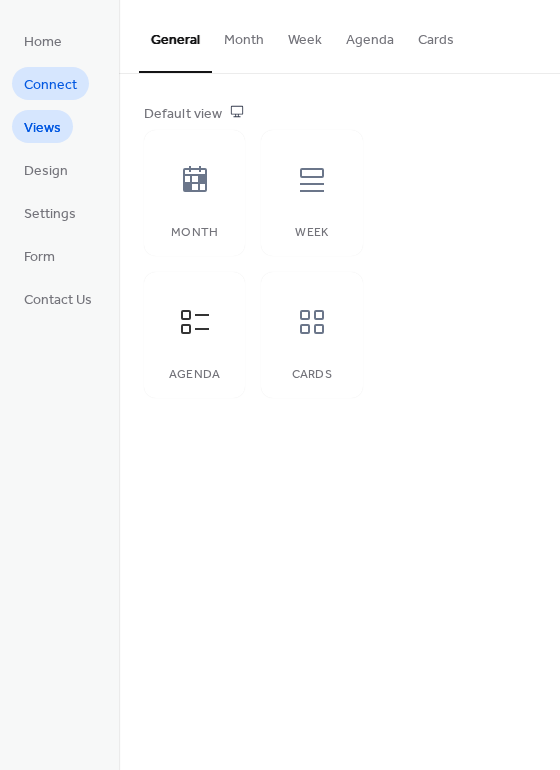 click on "Connect" at bounding box center [50, 85] 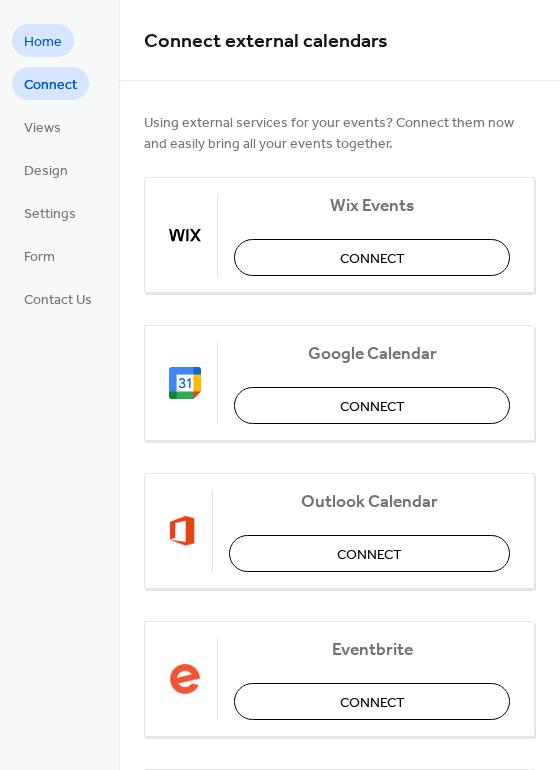 click on "Home" at bounding box center [43, 42] 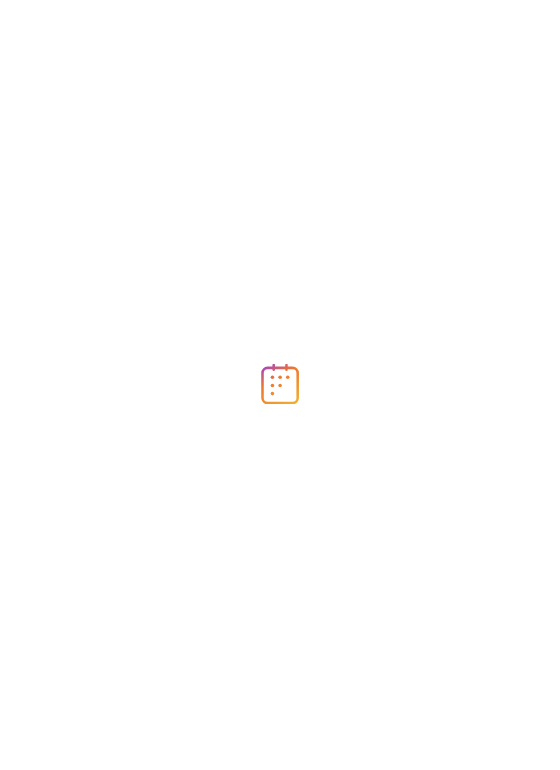 scroll, scrollTop: 0, scrollLeft: 0, axis: both 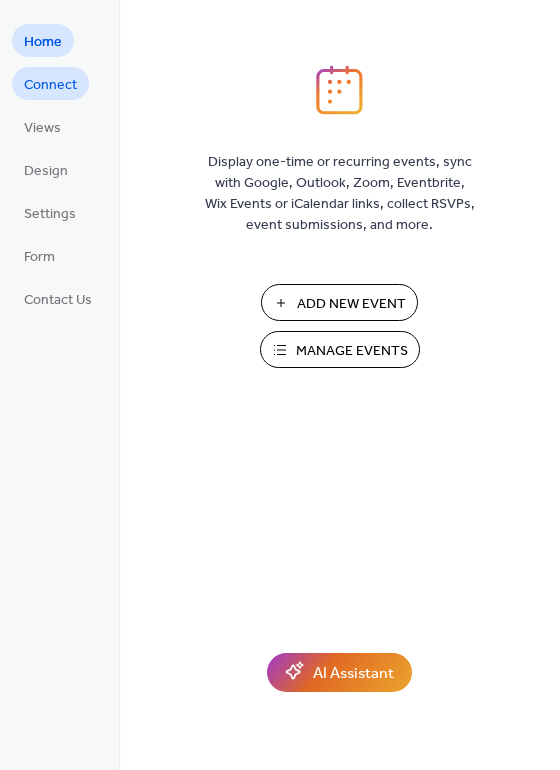 click on "Connect" at bounding box center [50, 85] 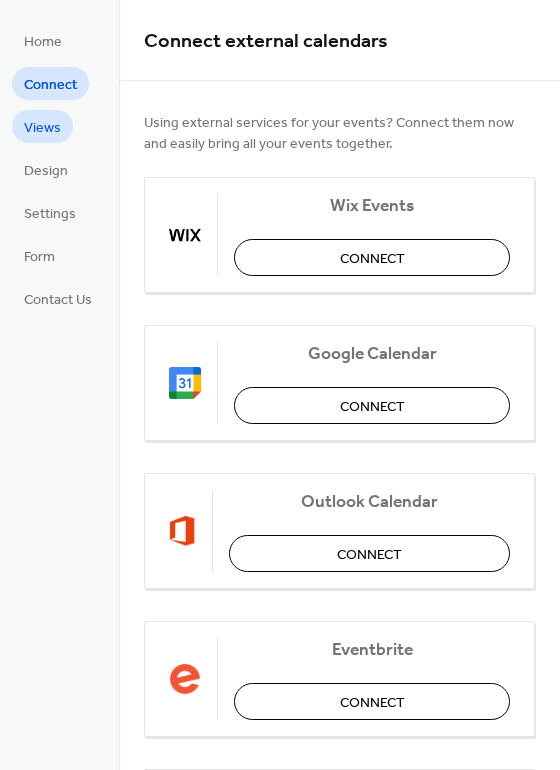 click on "Views" at bounding box center (42, 128) 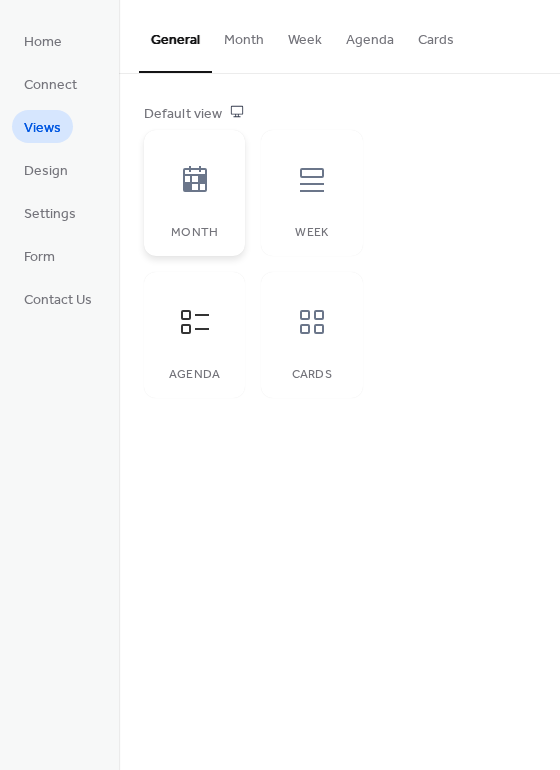 click at bounding box center (195, 180) 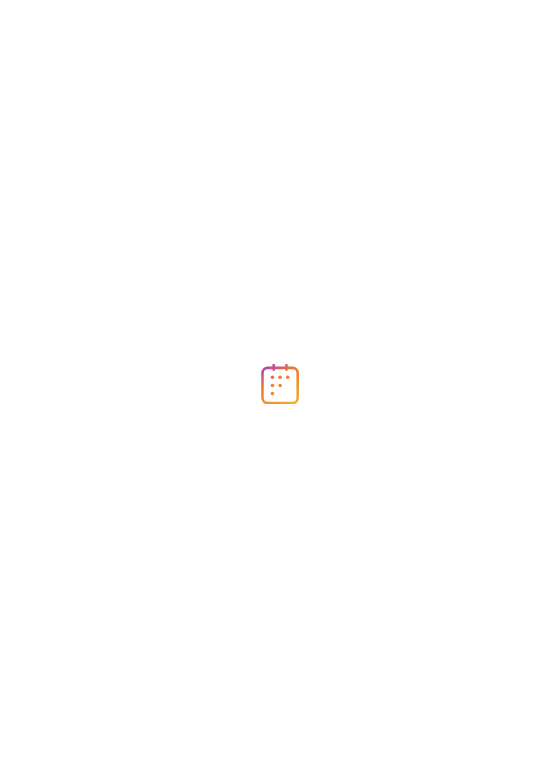 scroll, scrollTop: 0, scrollLeft: 0, axis: both 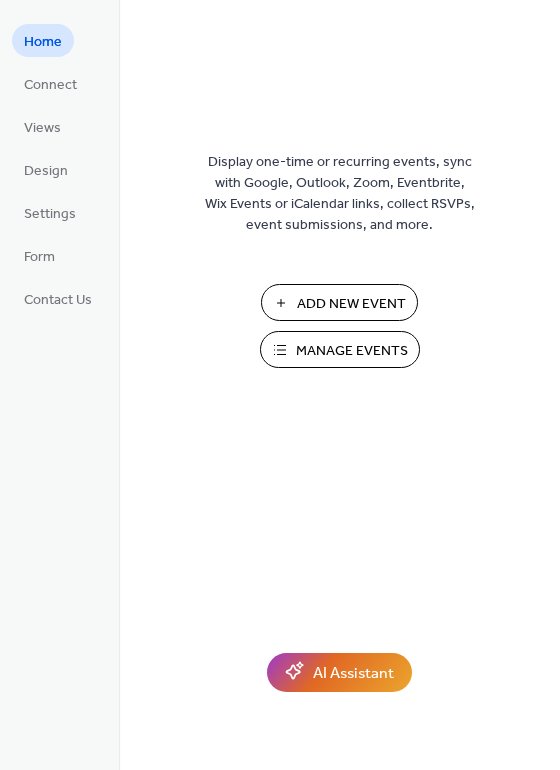 click on "Manage Events" at bounding box center (340, 349) 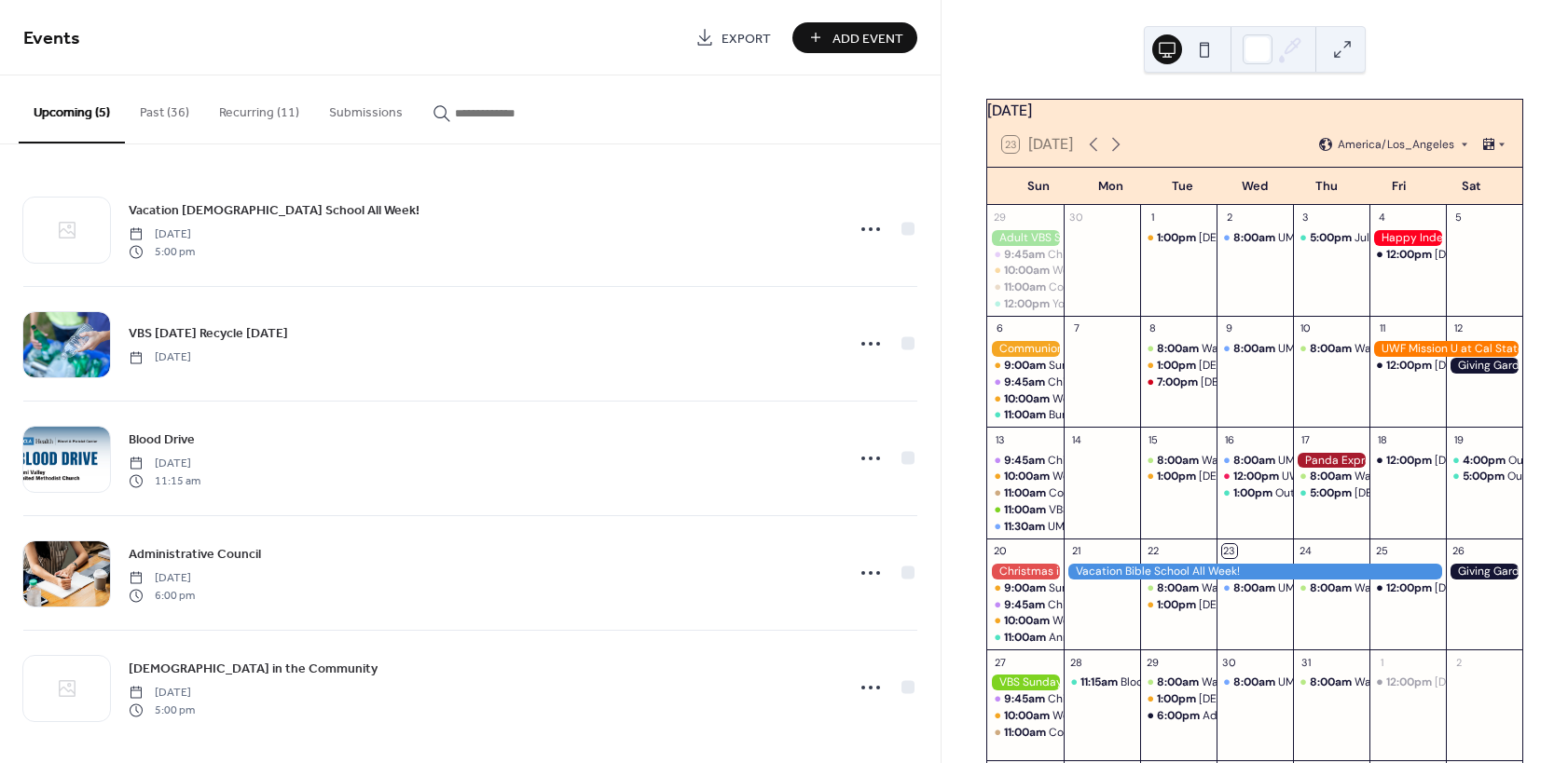 scroll, scrollTop: 0, scrollLeft: 0, axis: both 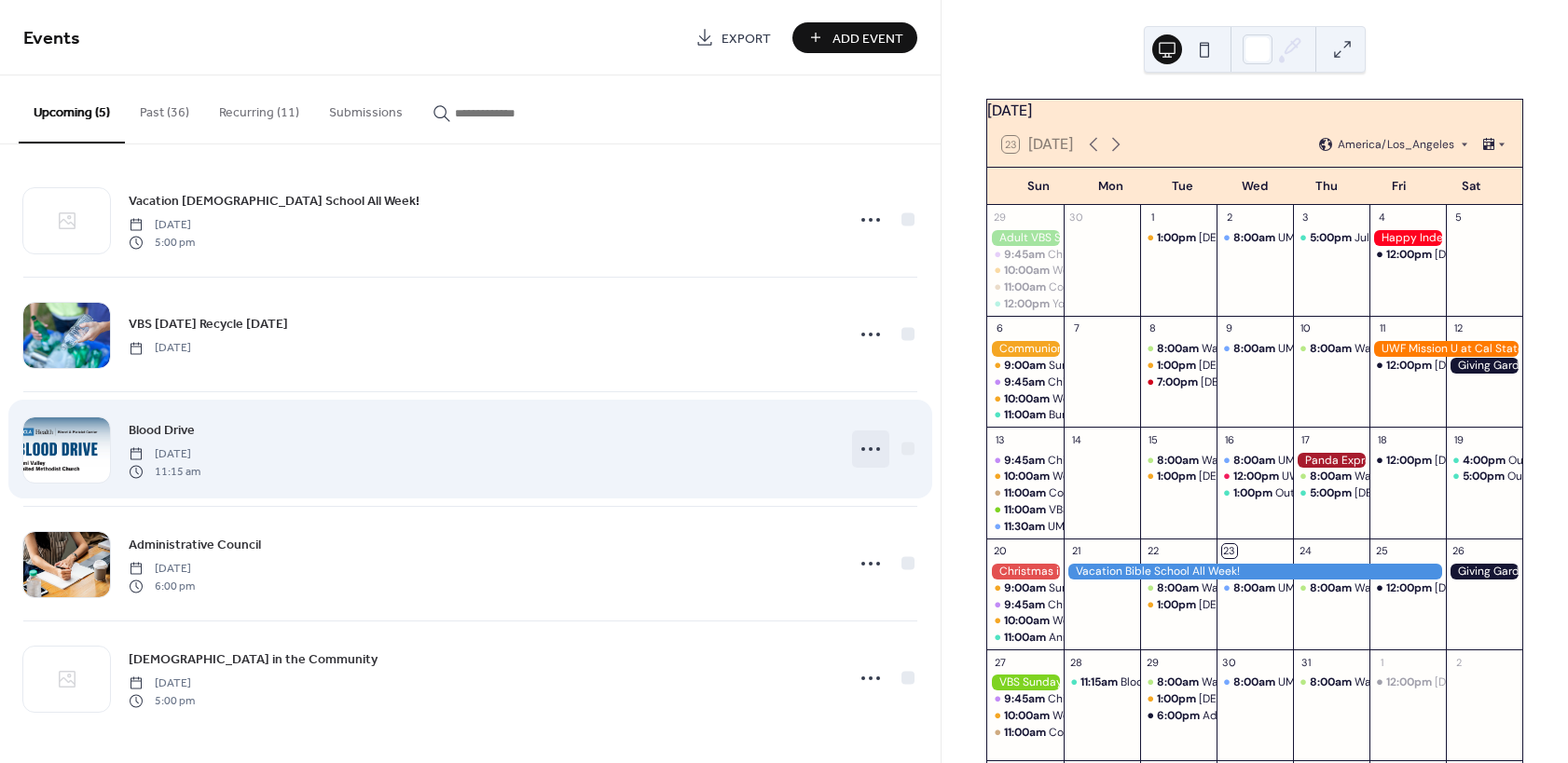 click 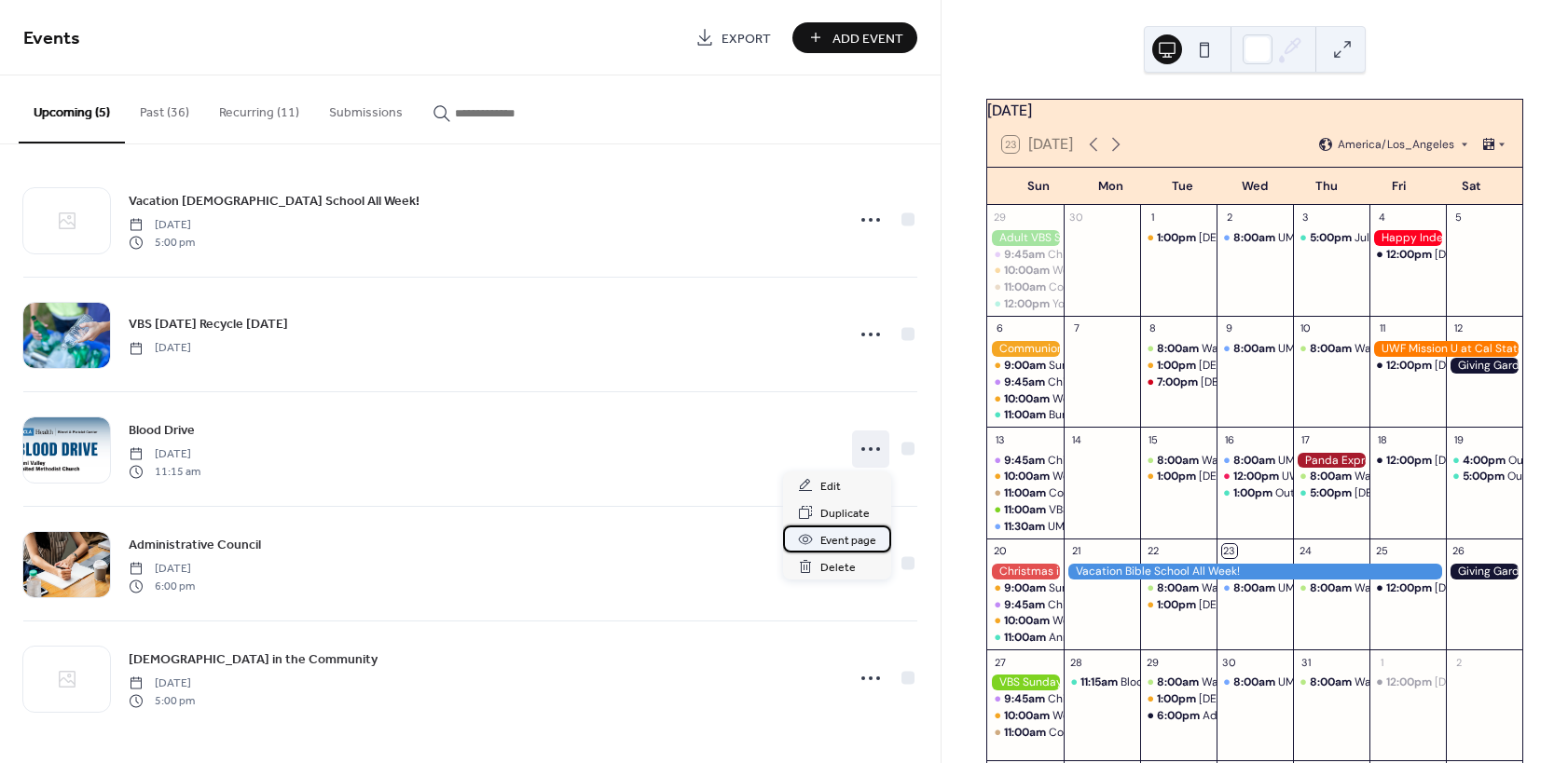 click on "Event page" at bounding box center [848, 540] 